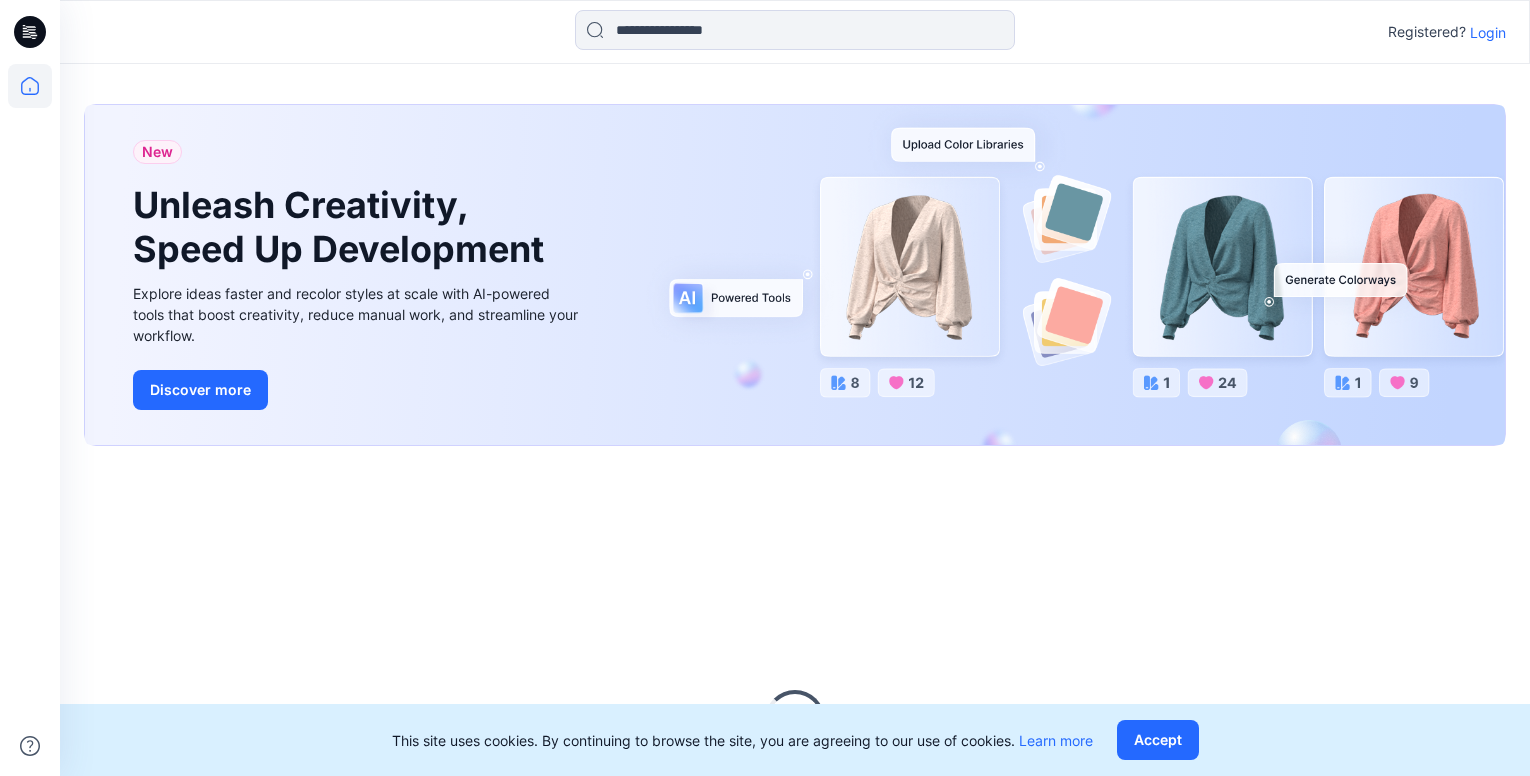 scroll, scrollTop: 0, scrollLeft: 0, axis: both 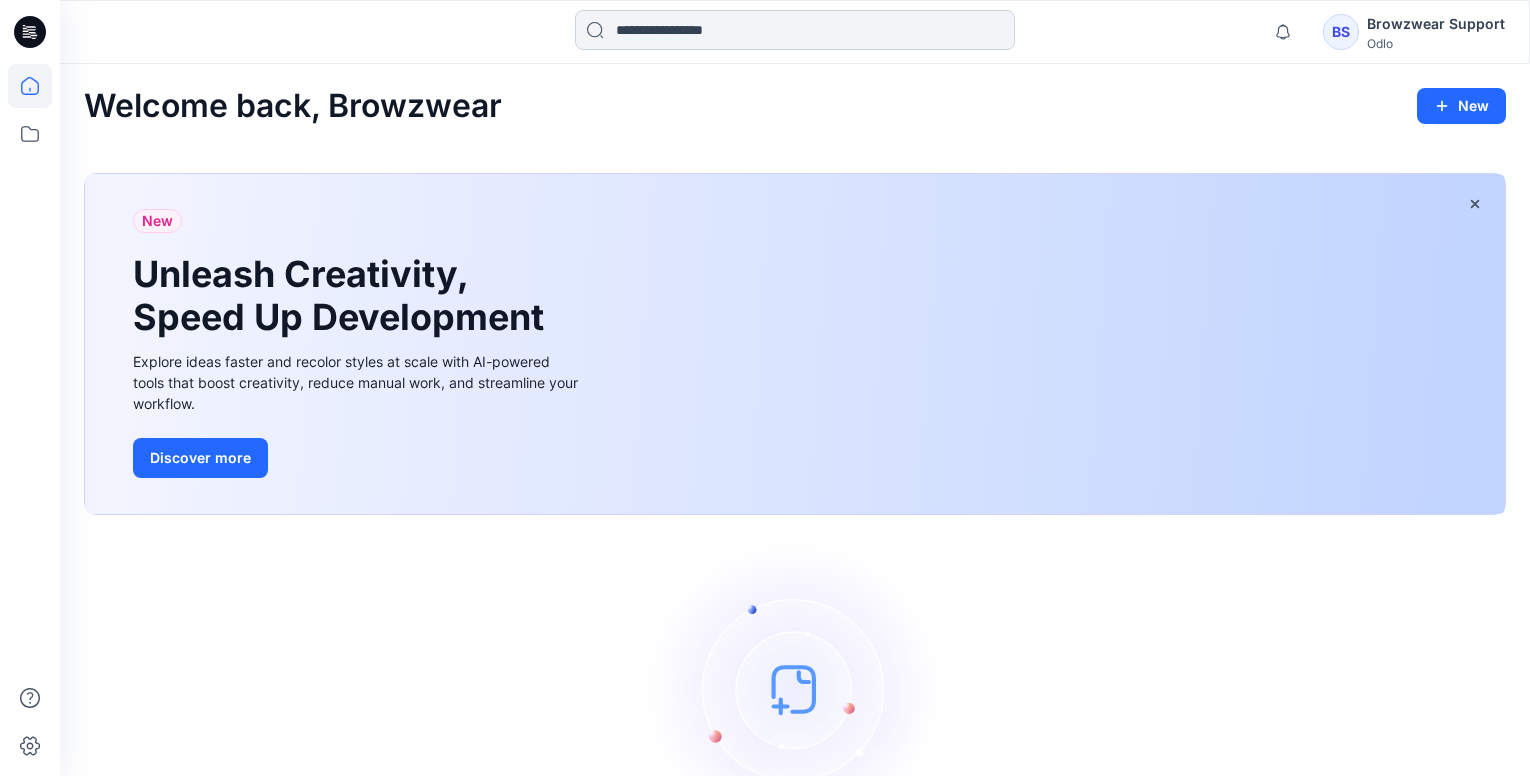 click at bounding box center (795, 30) 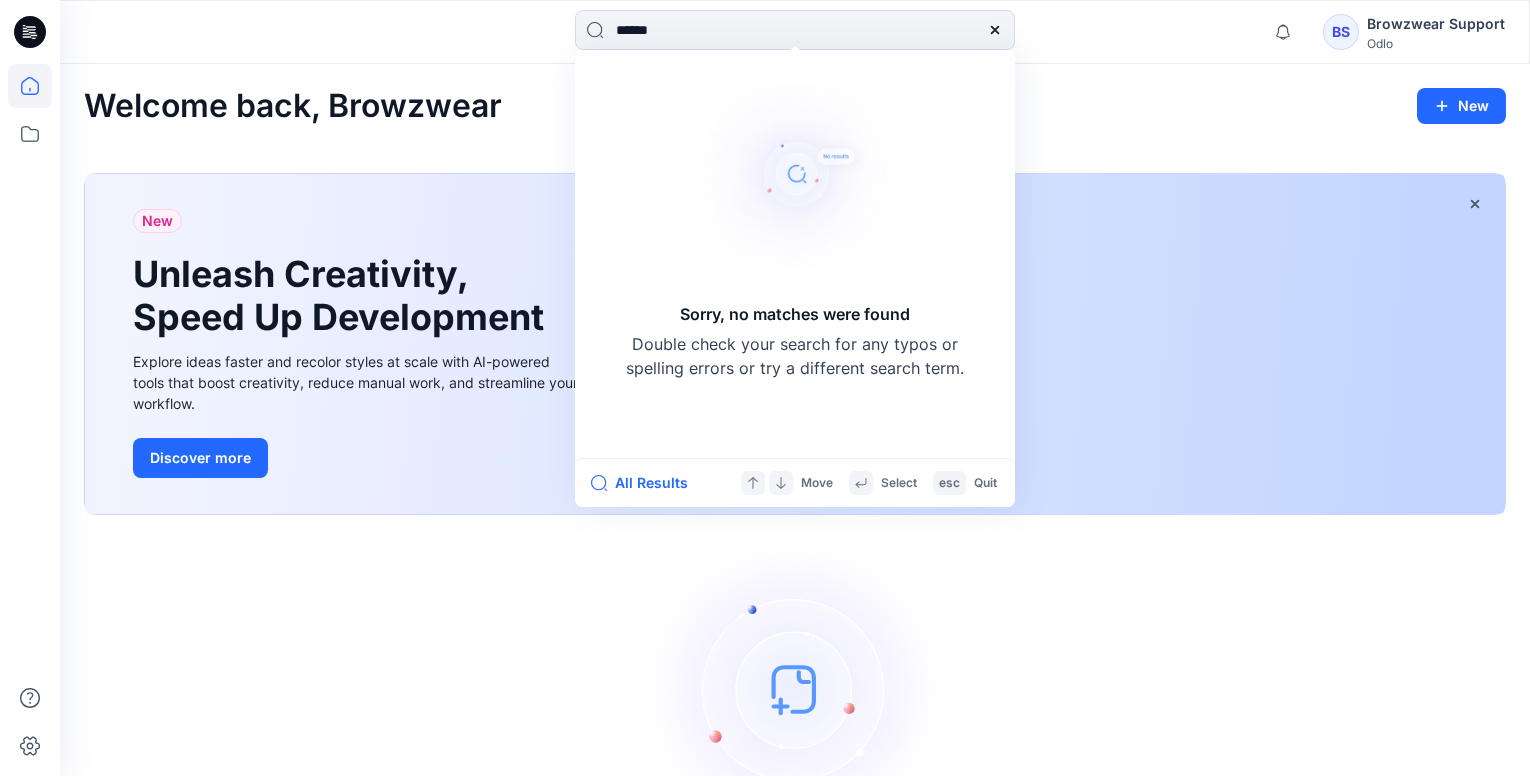 type on "******" 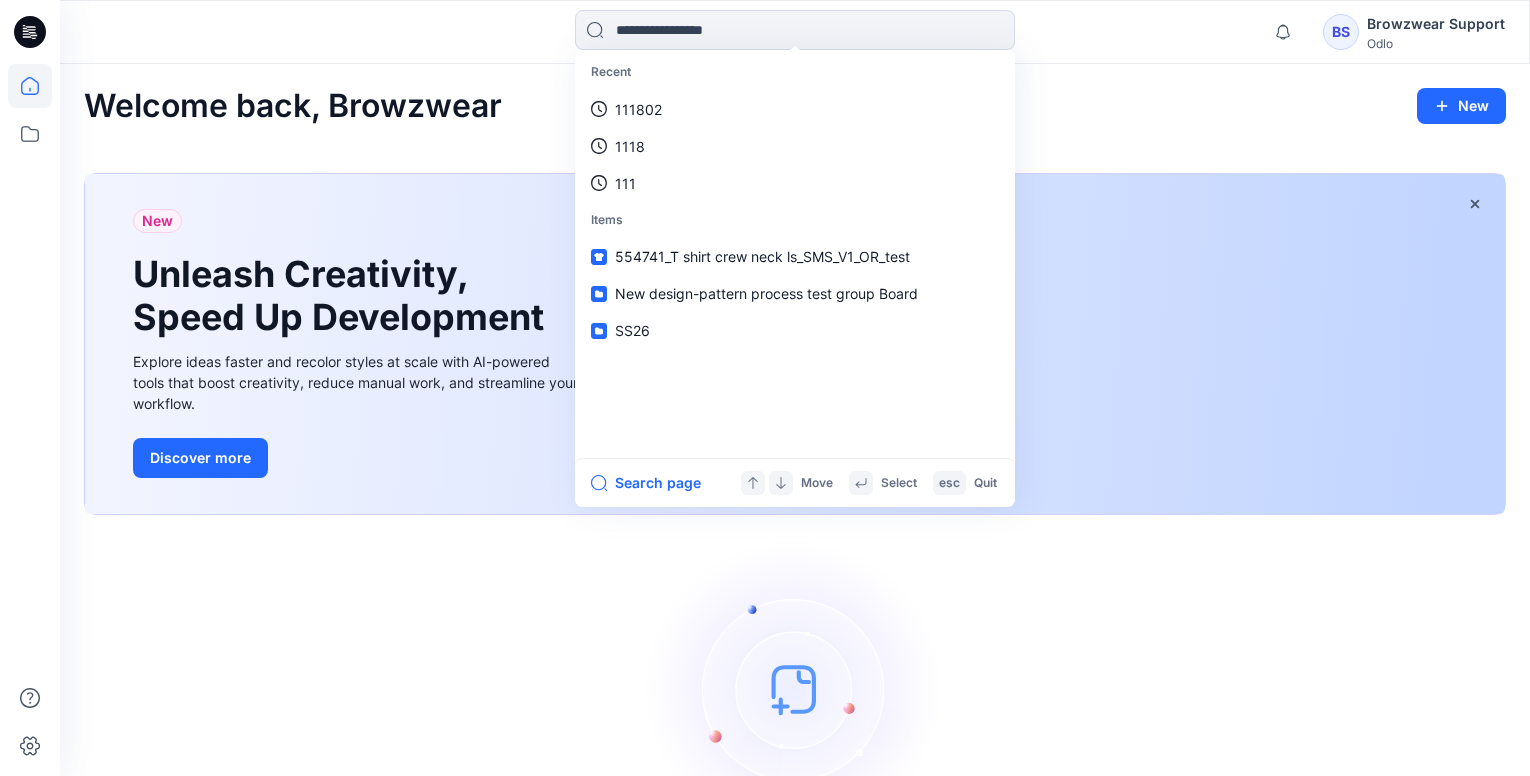 click on "Browzwear Support" at bounding box center (1436, 24) 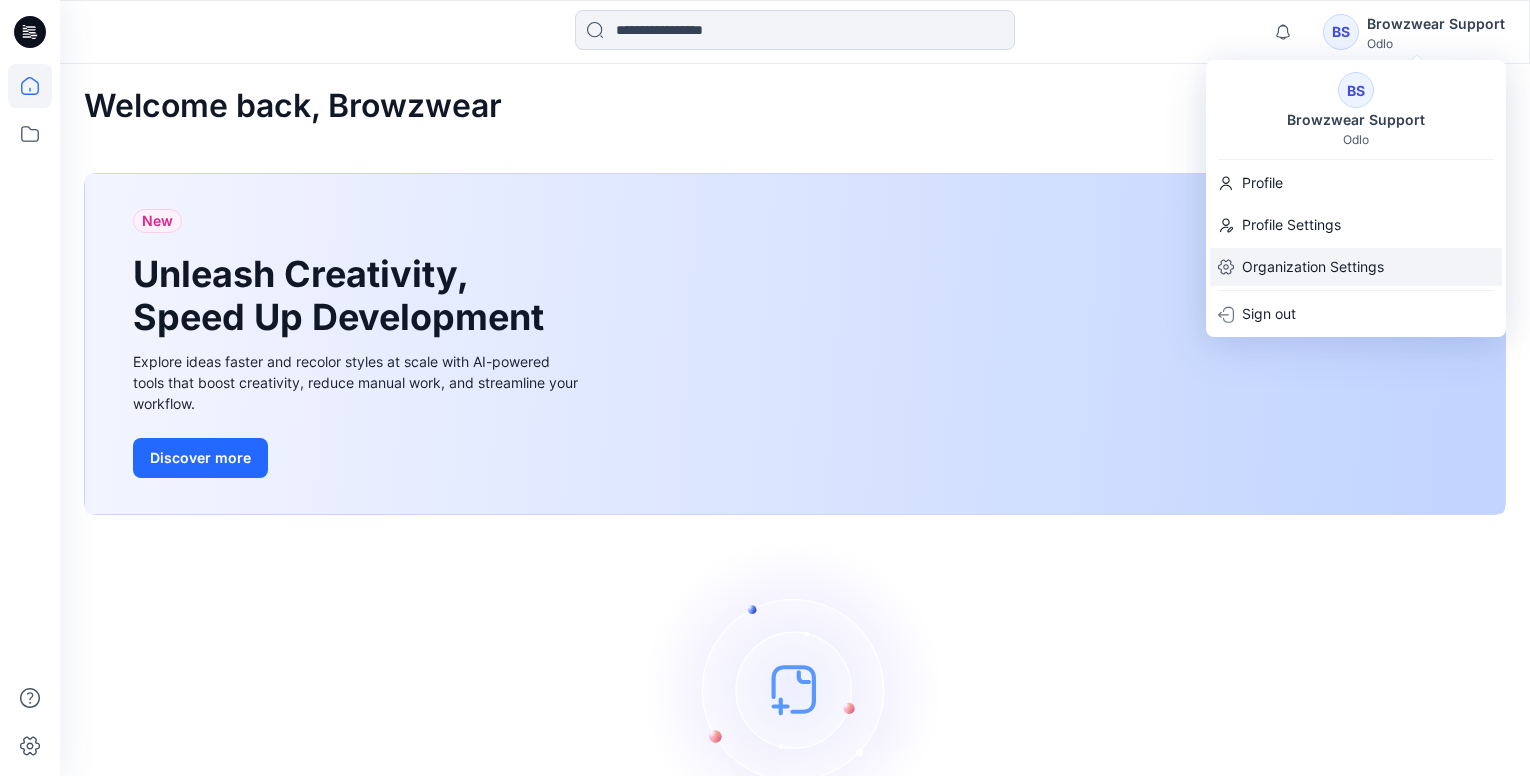 click on "Organization Settings" at bounding box center [1313, 267] 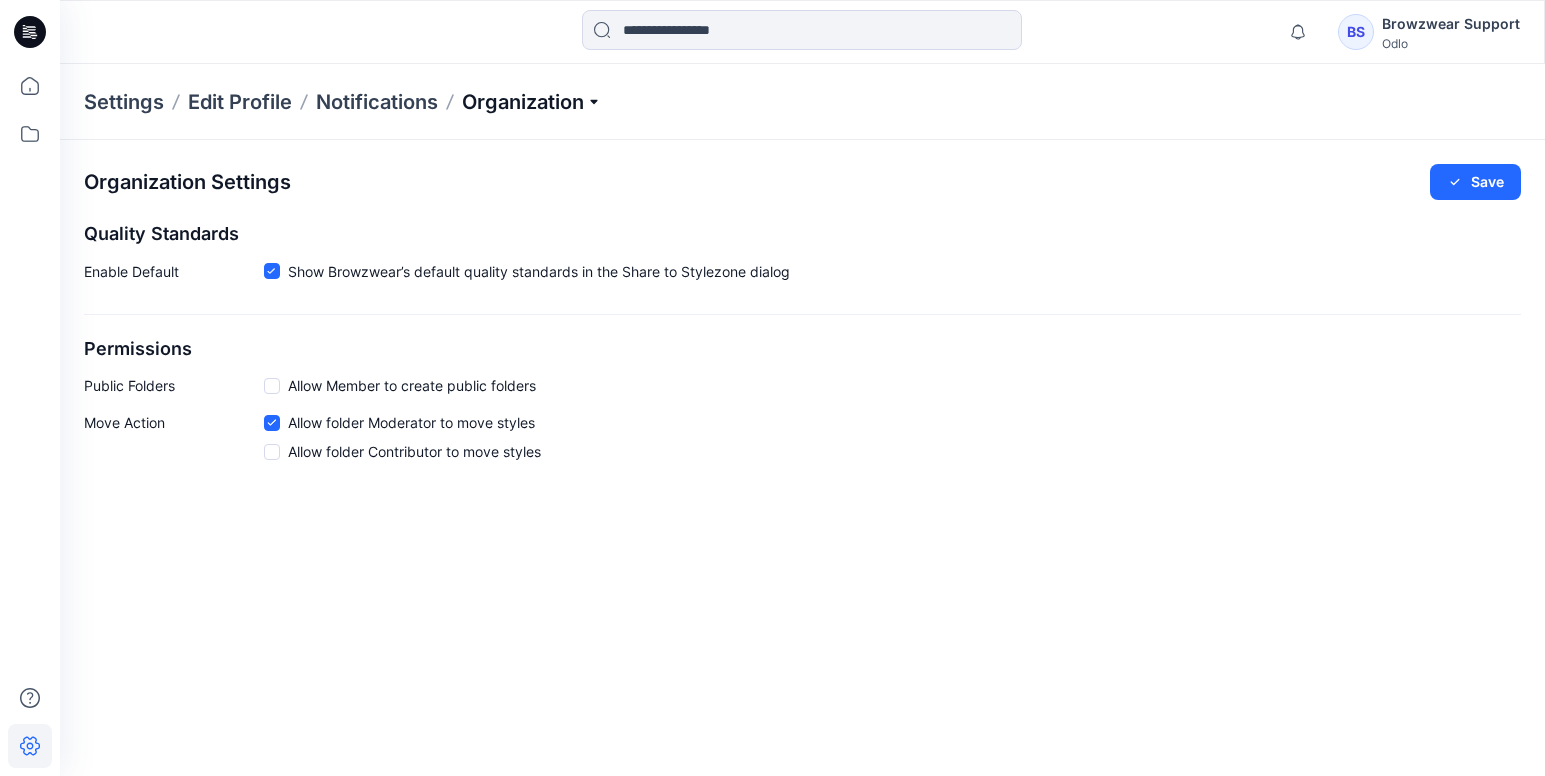 click on "Organization" at bounding box center [532, 102] 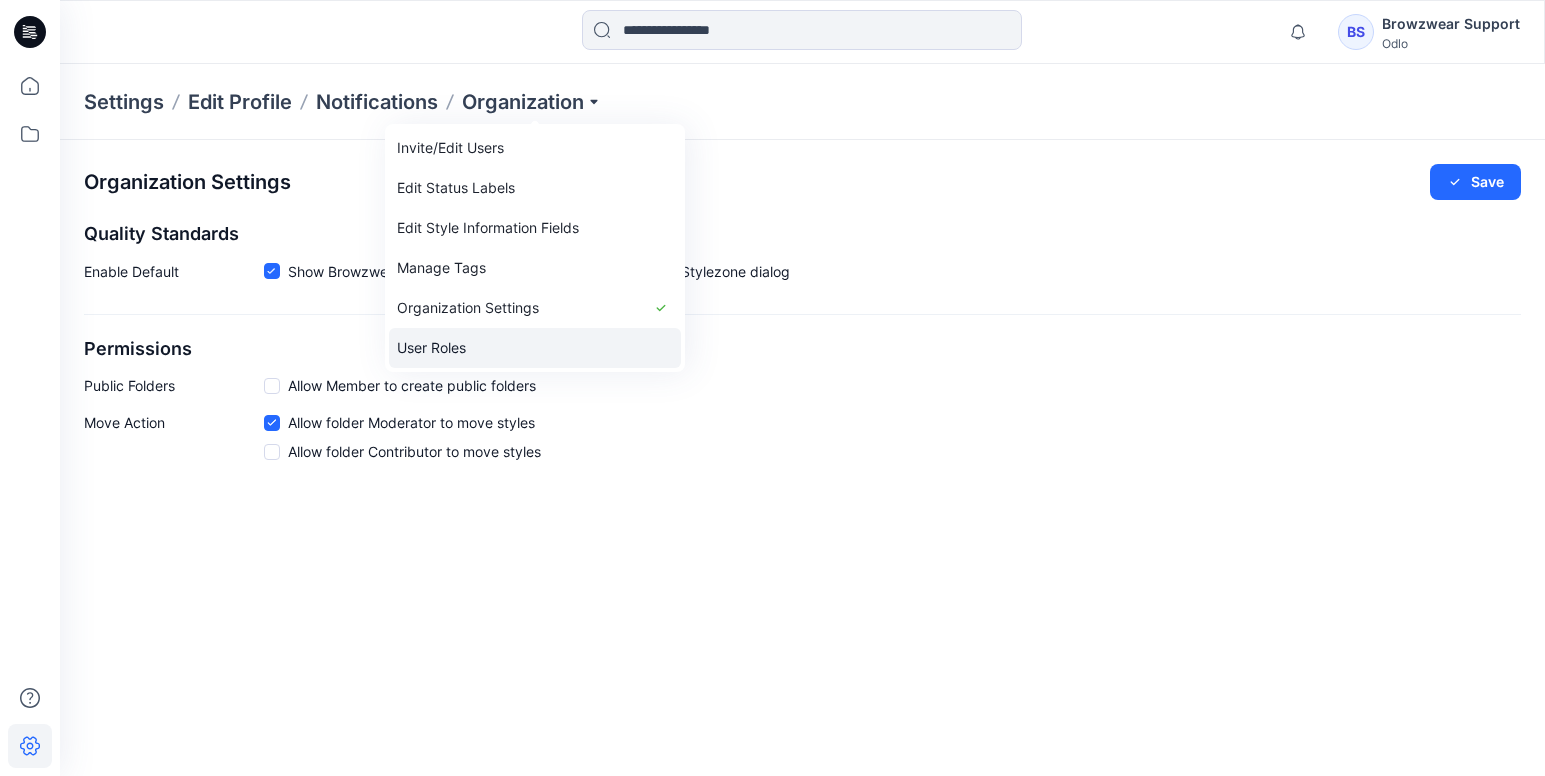 click on "User Roles" at bounding box center (535, 348) 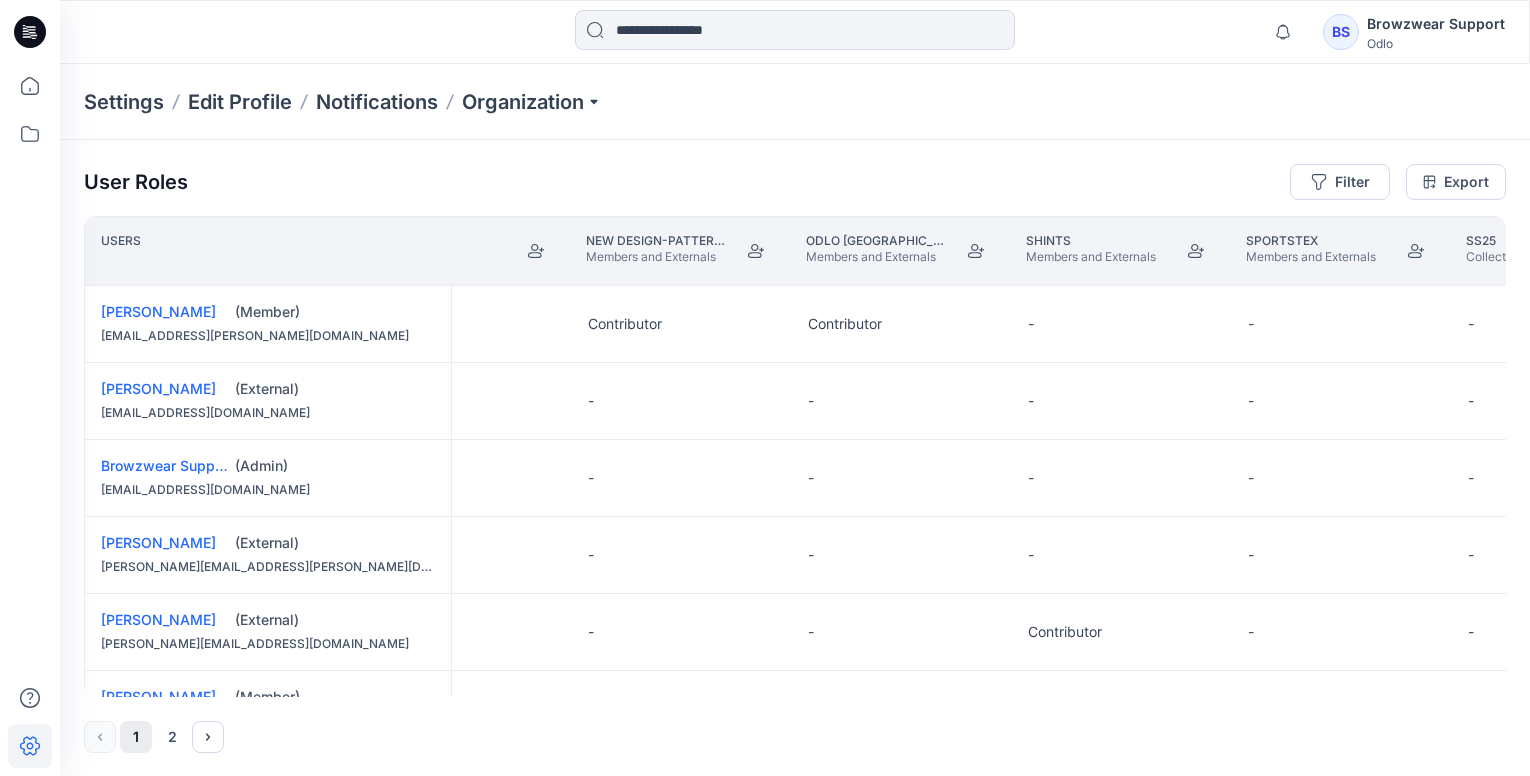 scroll, scrollTop: 0, scrollLeft: 1646, axis: horizontal 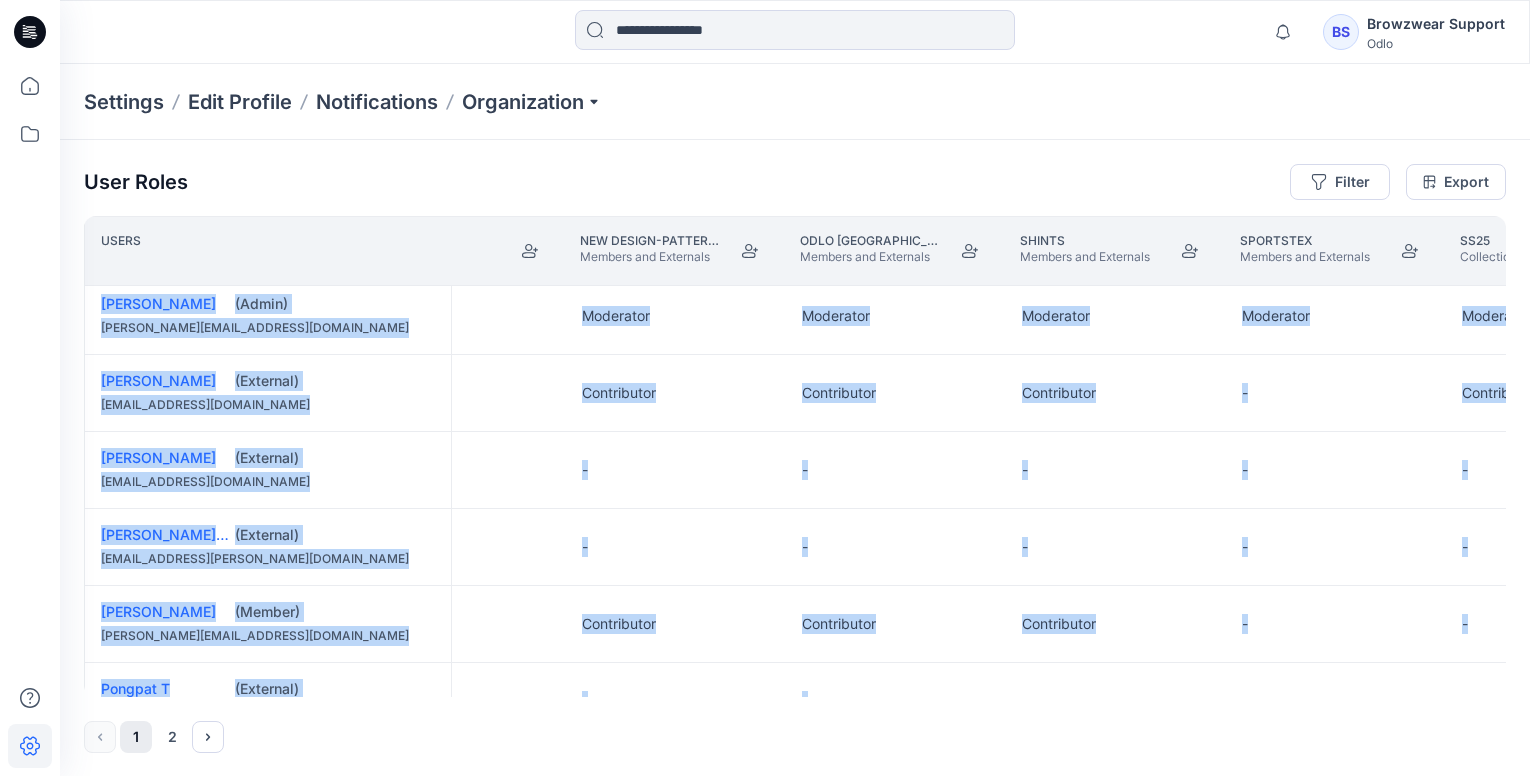 drag, startPoint x: 894, startPoint y: 689, endPoint x: 930, endPoint y: 694, distance: 36.345562 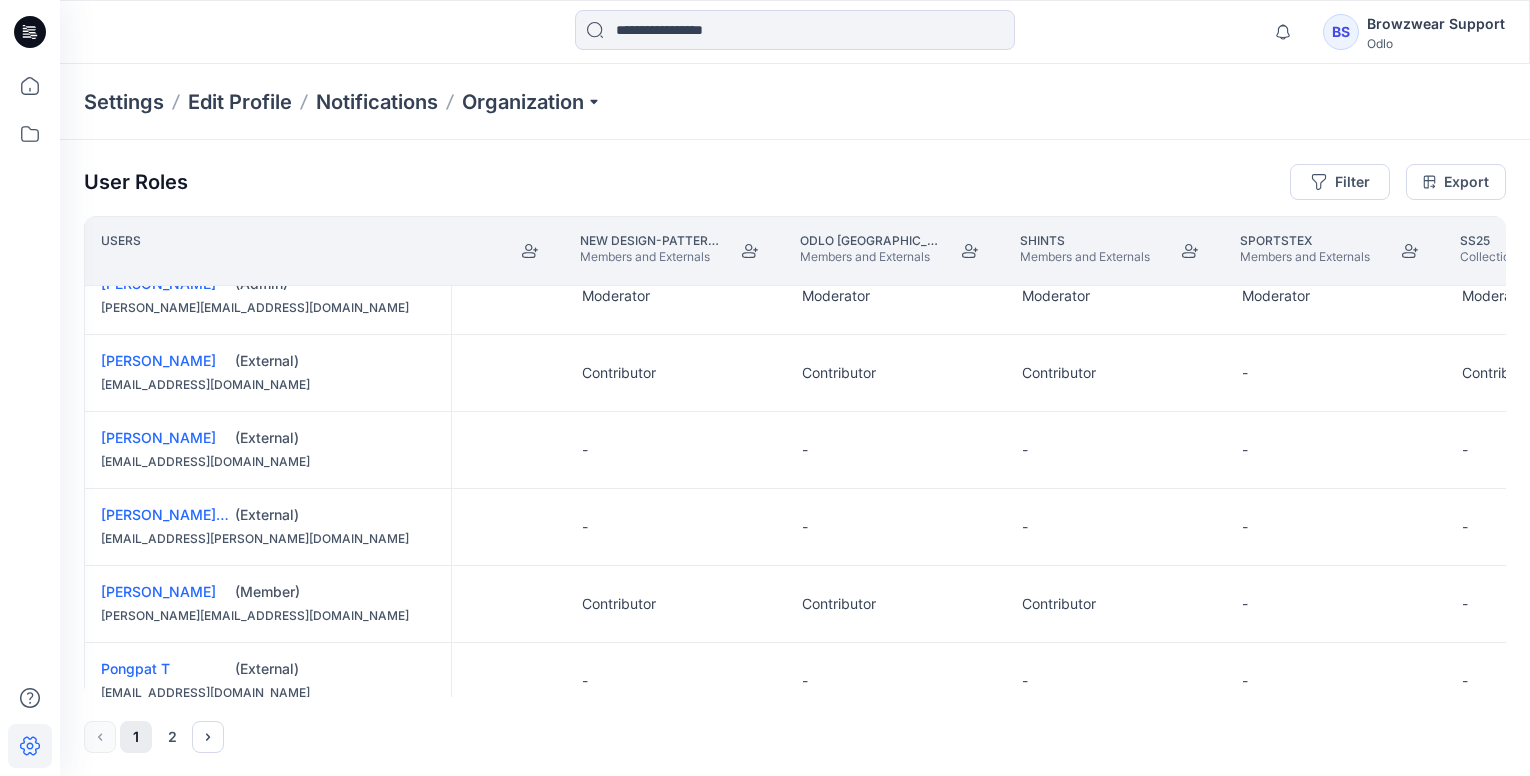 drag, startPoint x: 930, startPoint y: 694, endPoint x: 892, endPoint y: 675, distance: 42.48529 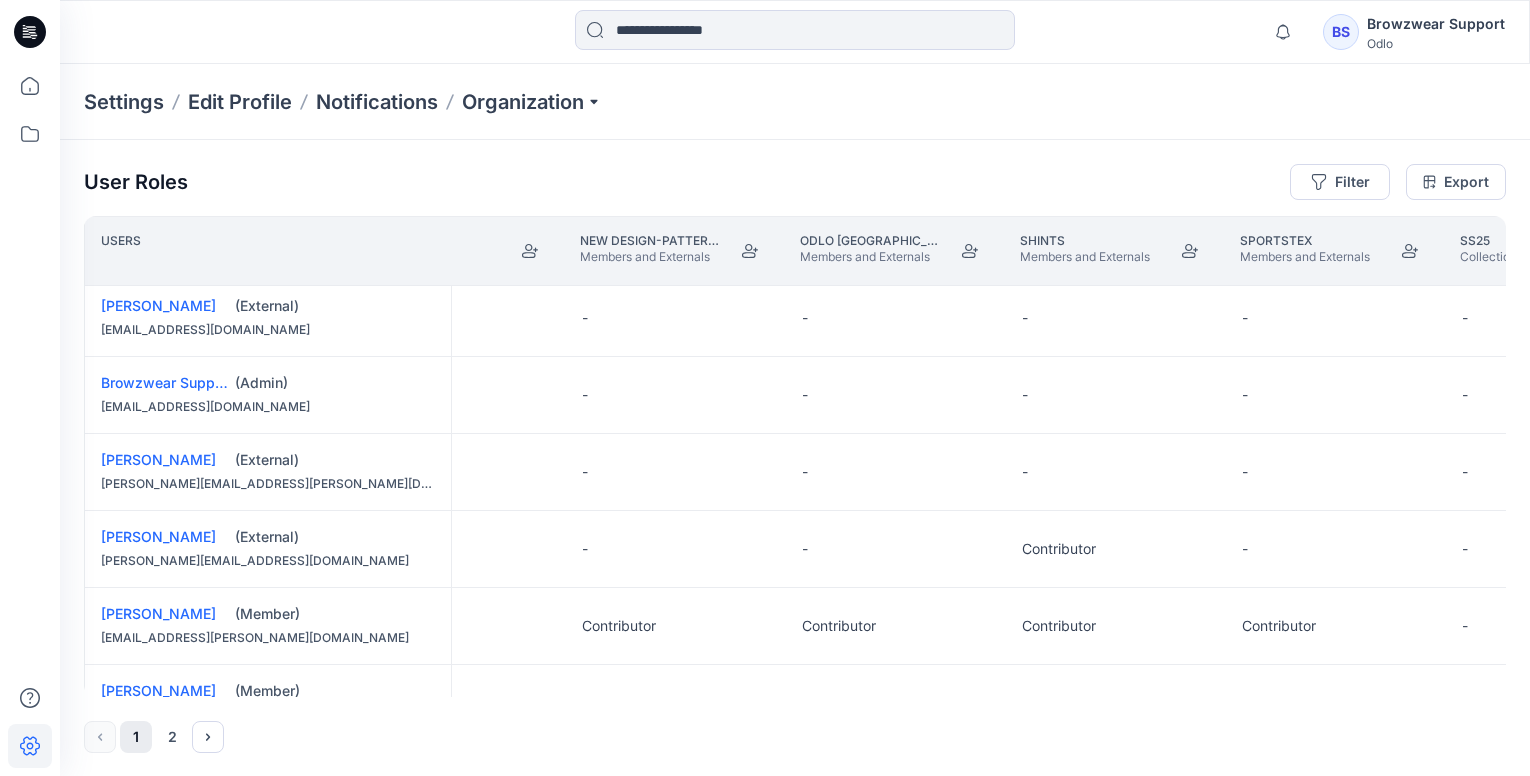 scroll, scrollTop: 0, scrollLeft: 1646, axis: horizontal 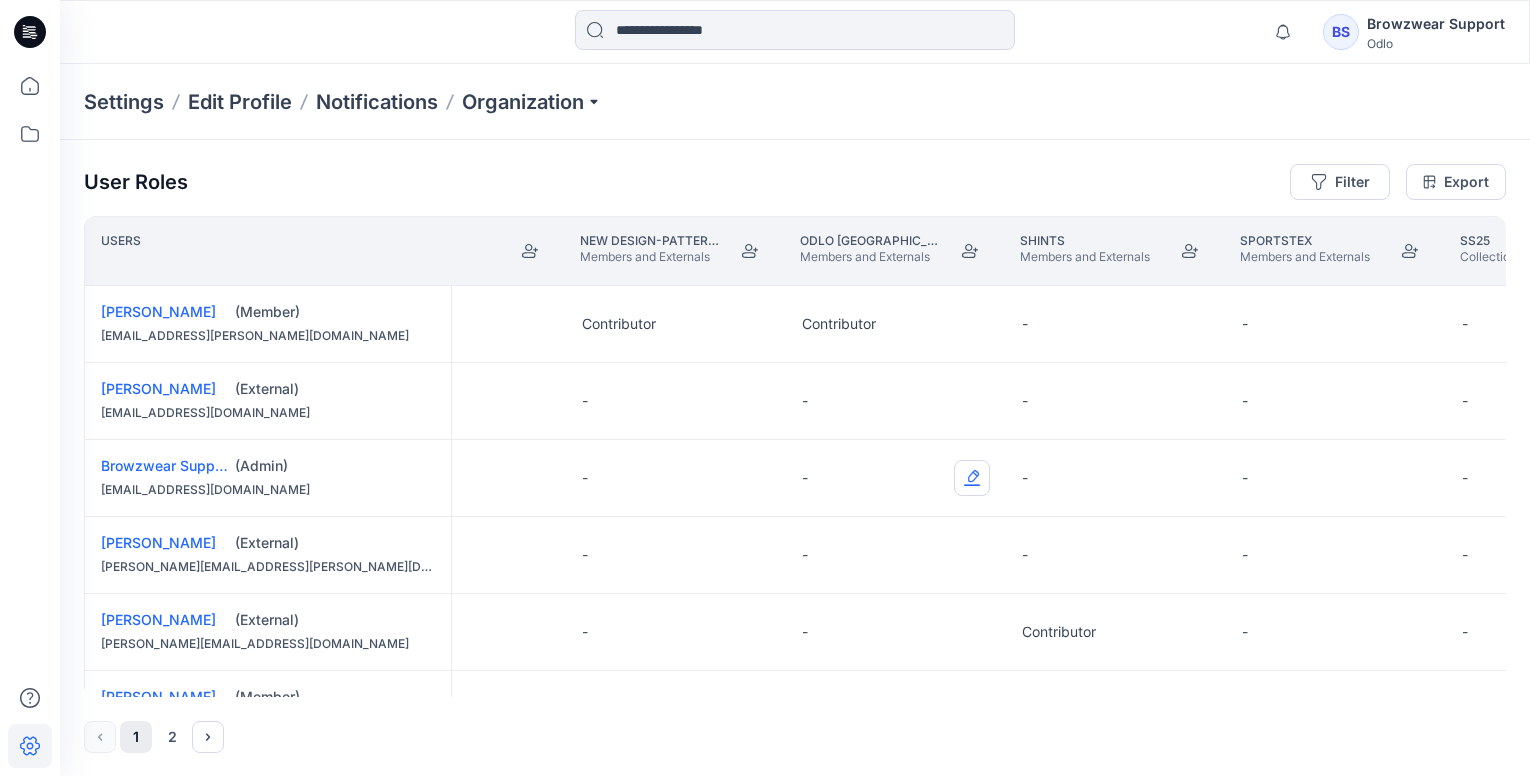 click at bounding box center (972, 478) 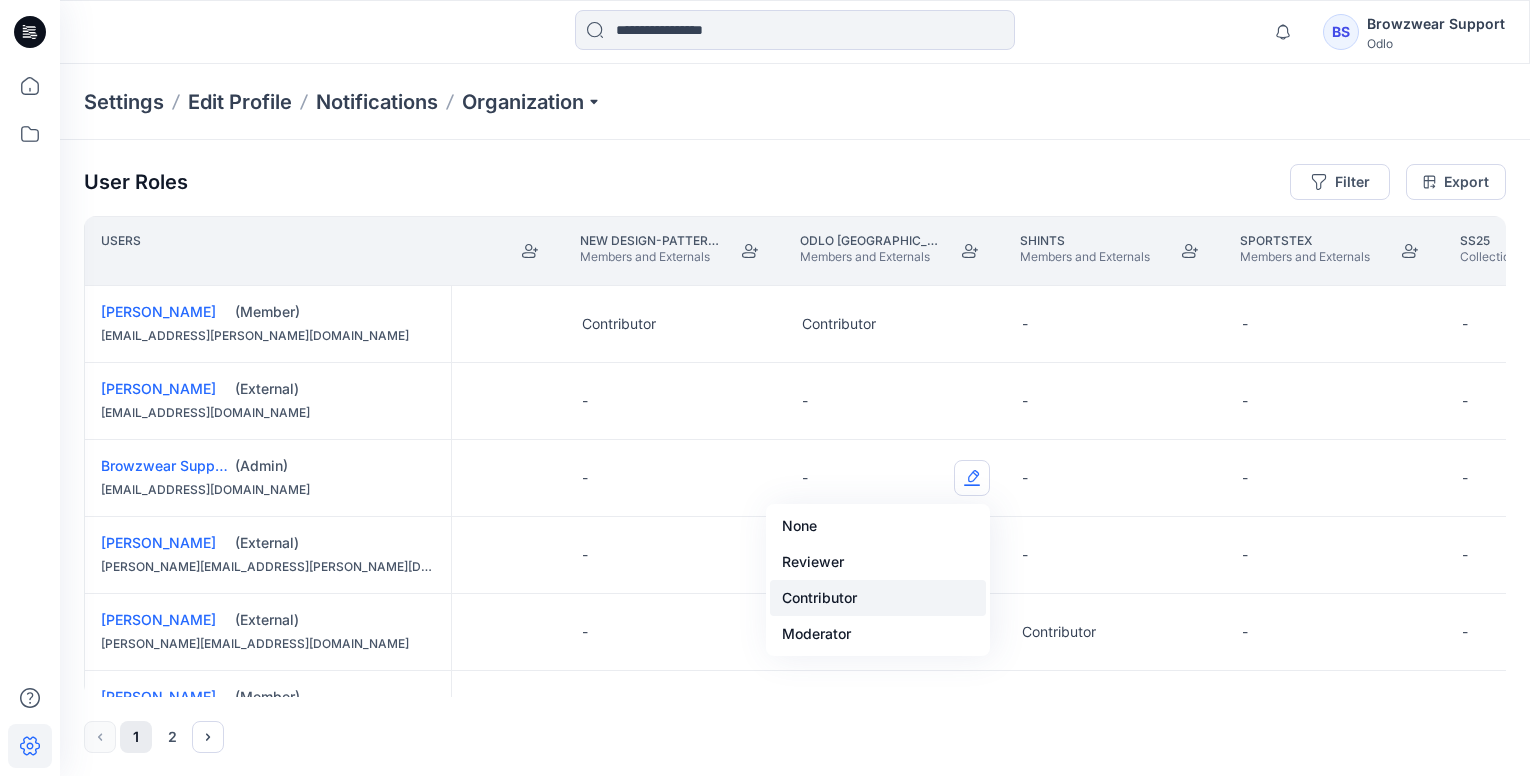 click on "Contributor" at bounding box center [878, 598] 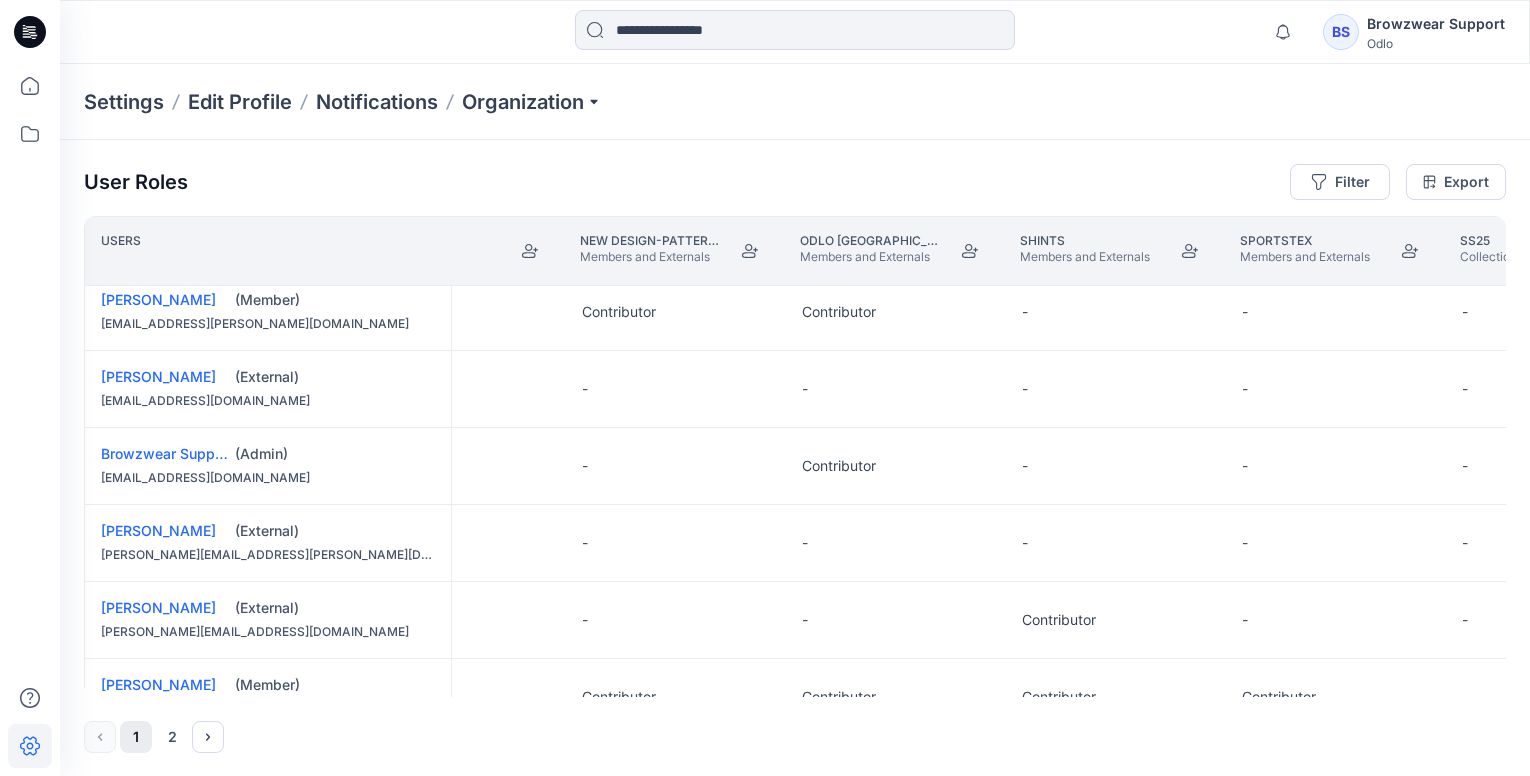 scroll, scrollTop: 0, scrollLeft: 1646, axis: horizontal 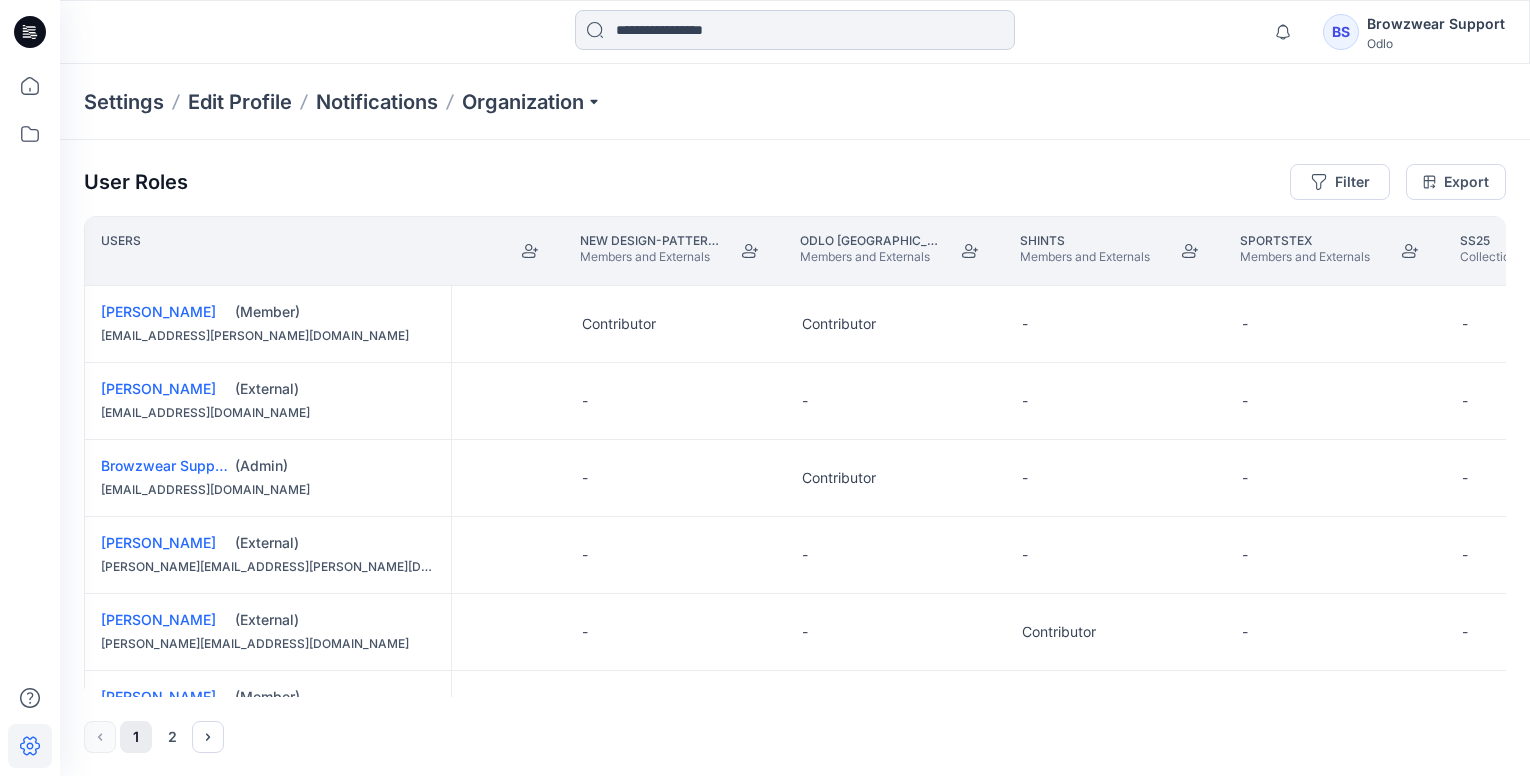click at bounding box center [795, 30] 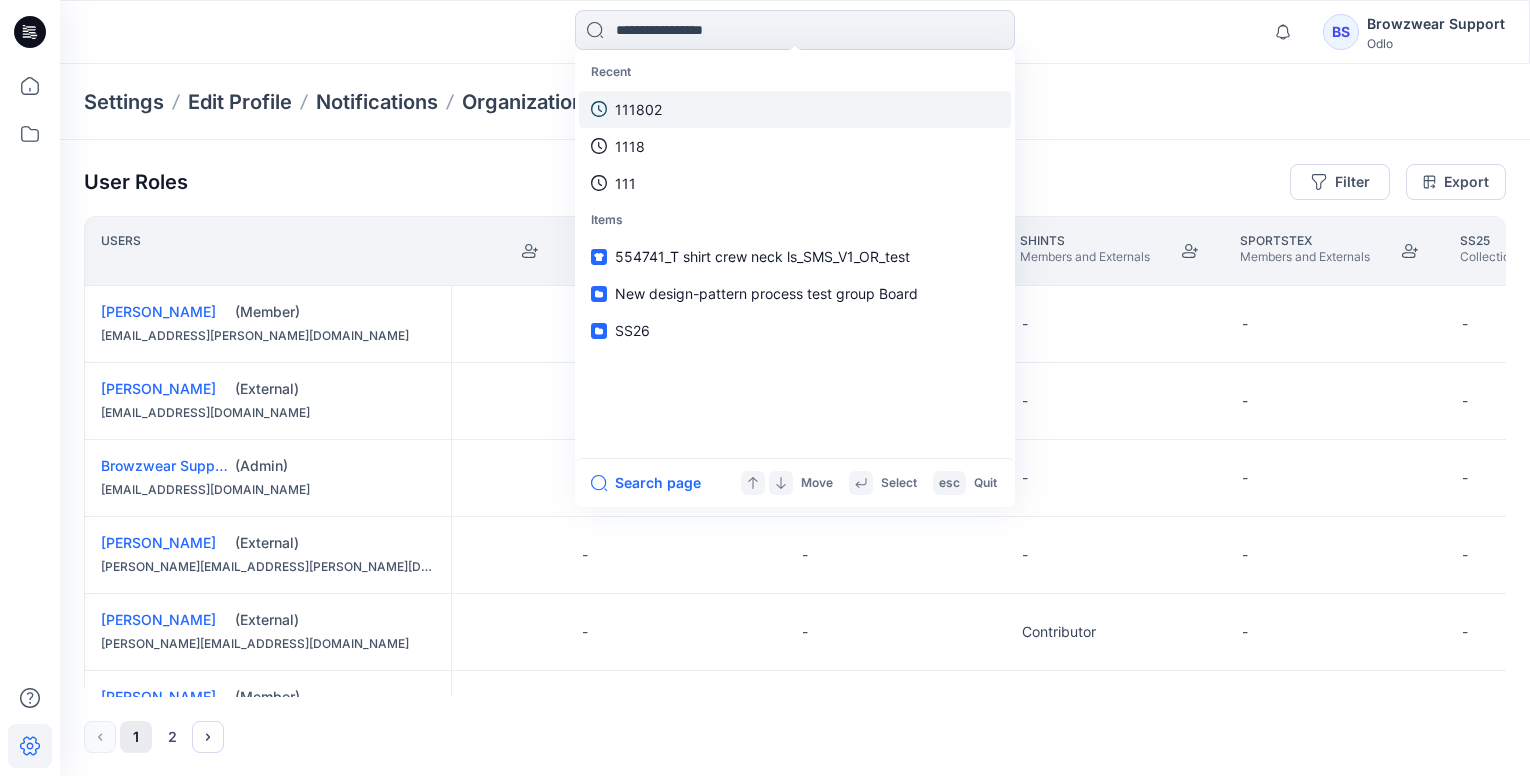 click on "111802" at bounding box center [795, 109] 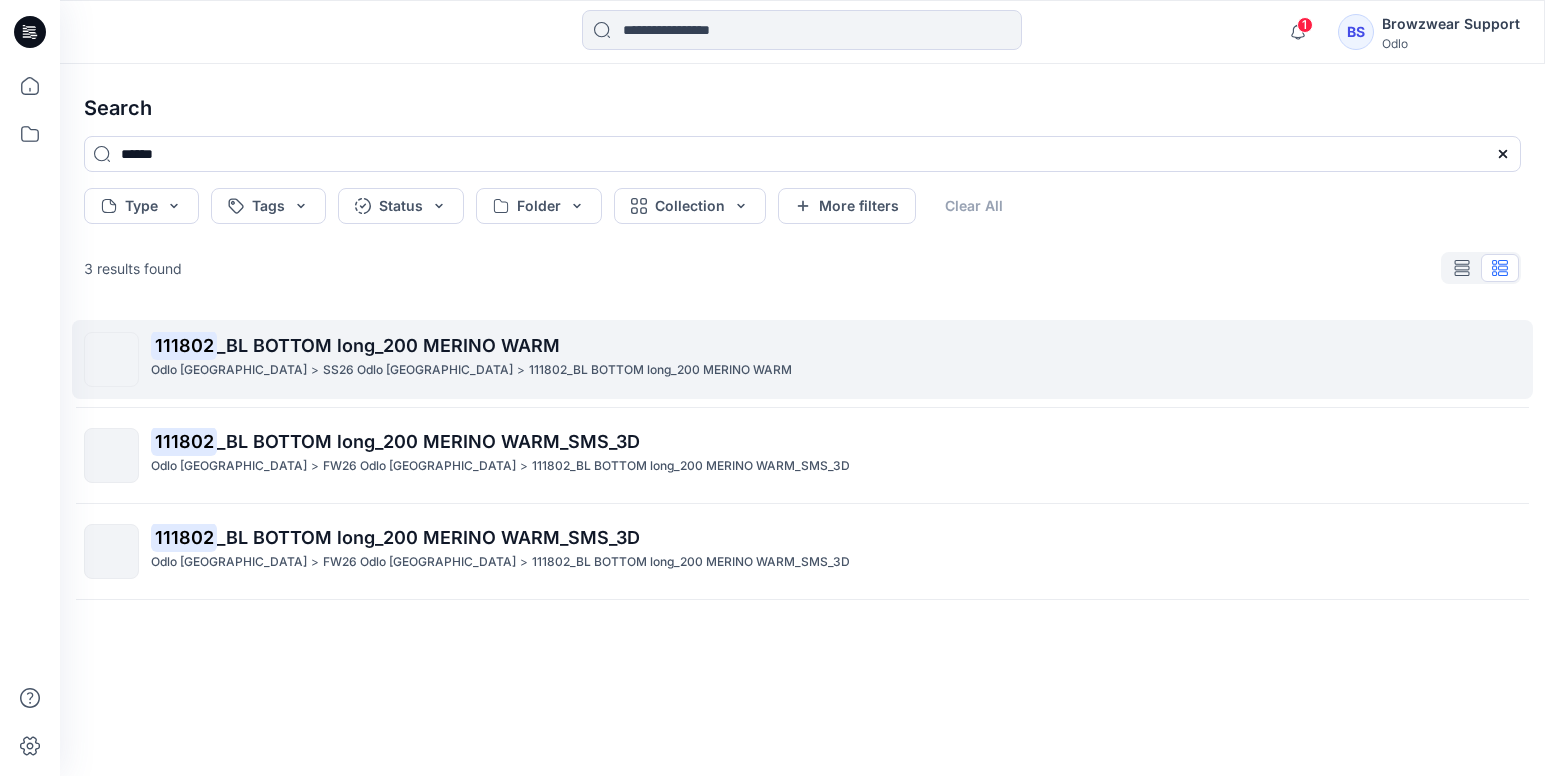 click on "_BL BOTTOM long_200 MERINO WARM" at bounding box center (388, 345) 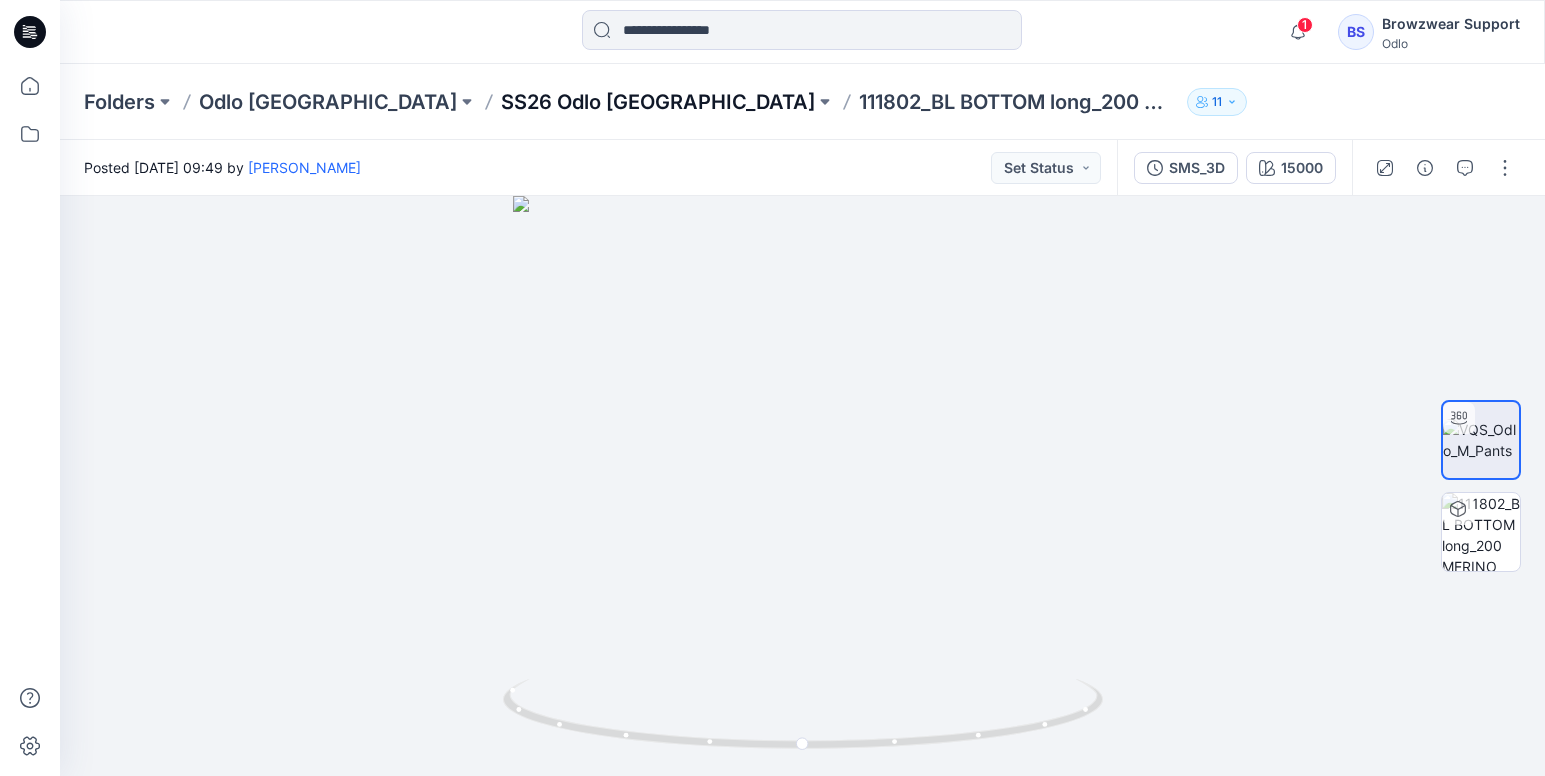 click on "SS26 Odlo [GEOGRAPHIC_DATA]" at bounding box center (658, 102) 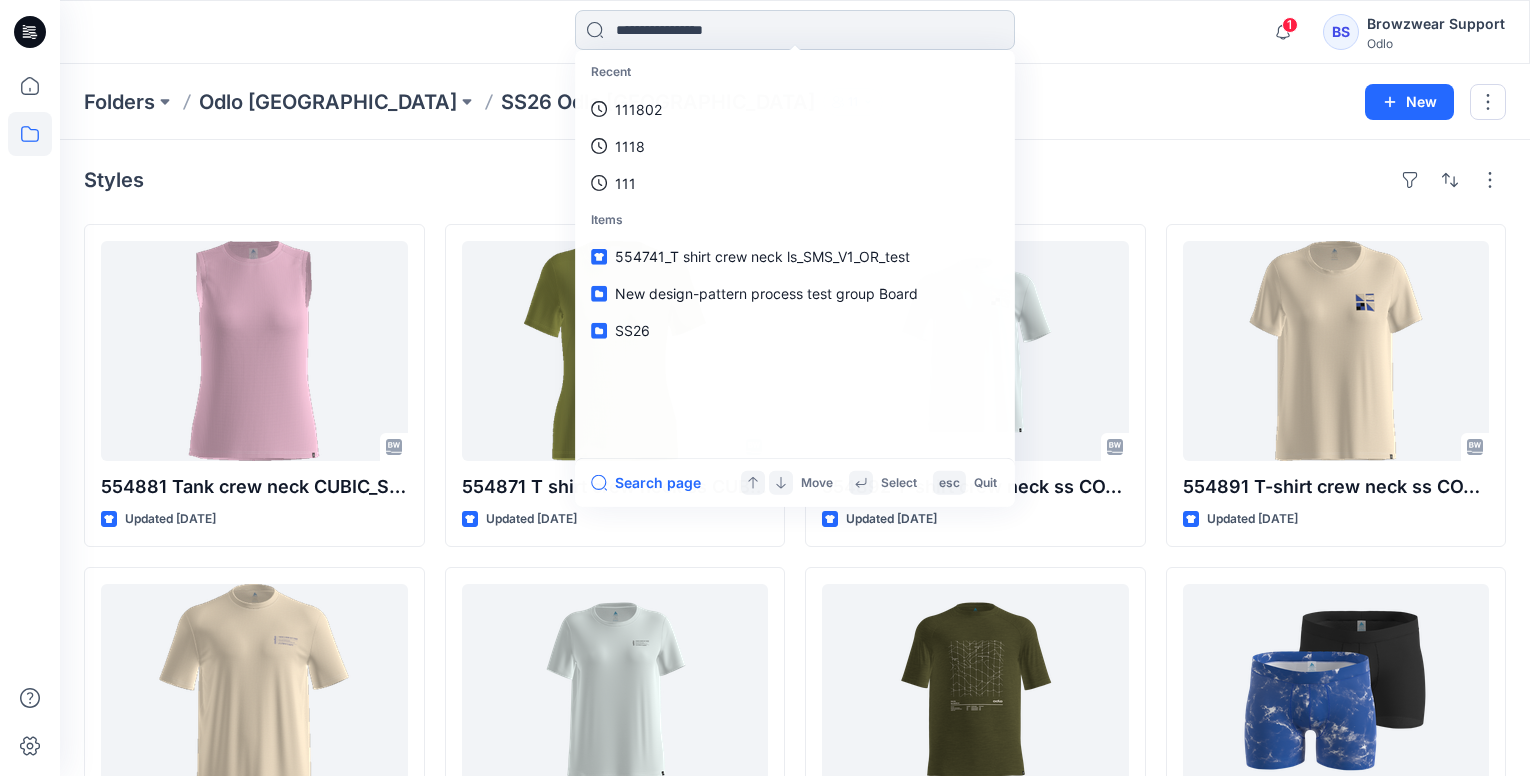 click at bounding box center (795, 30) 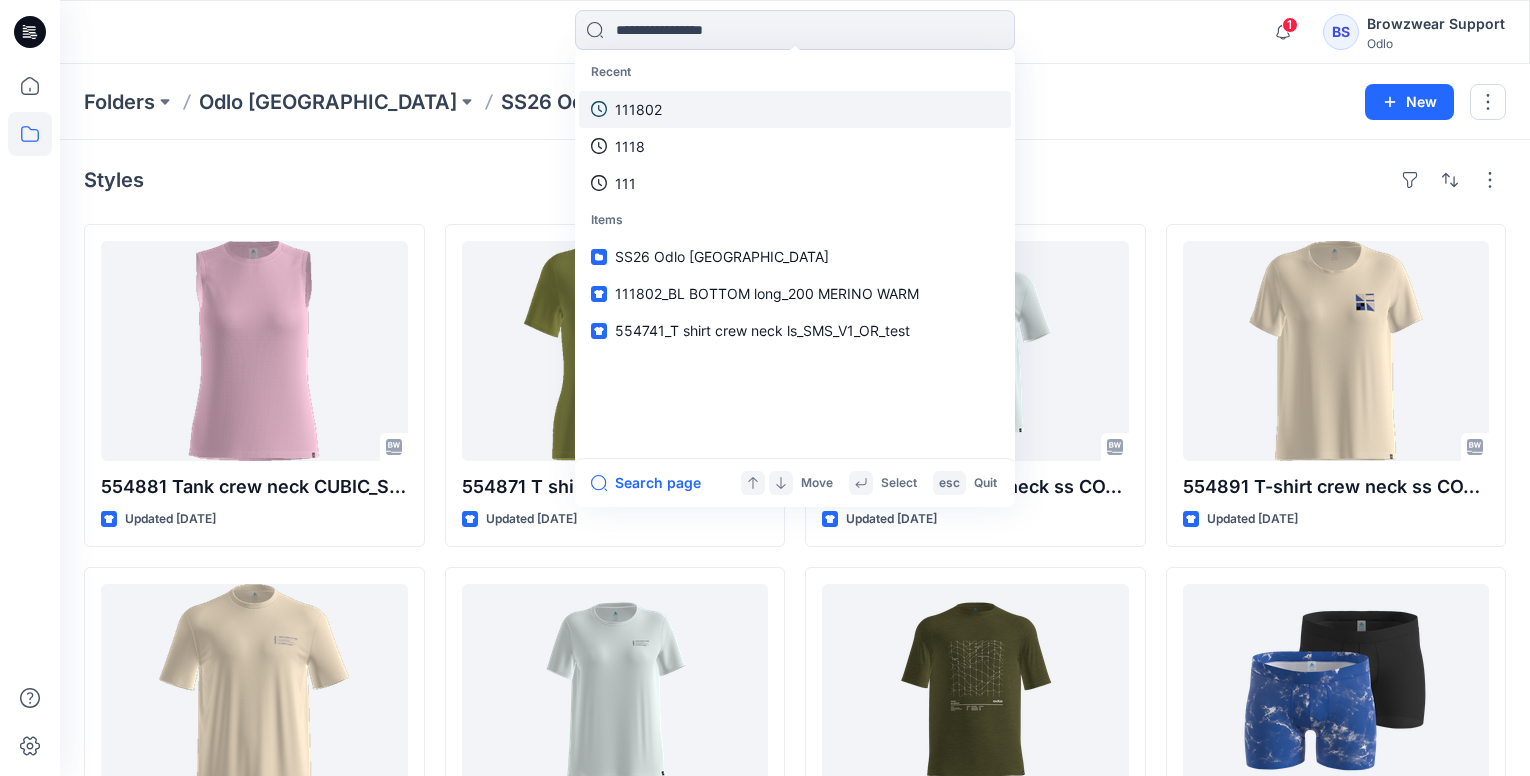 click on "111802" at bounding box center (638, 109) 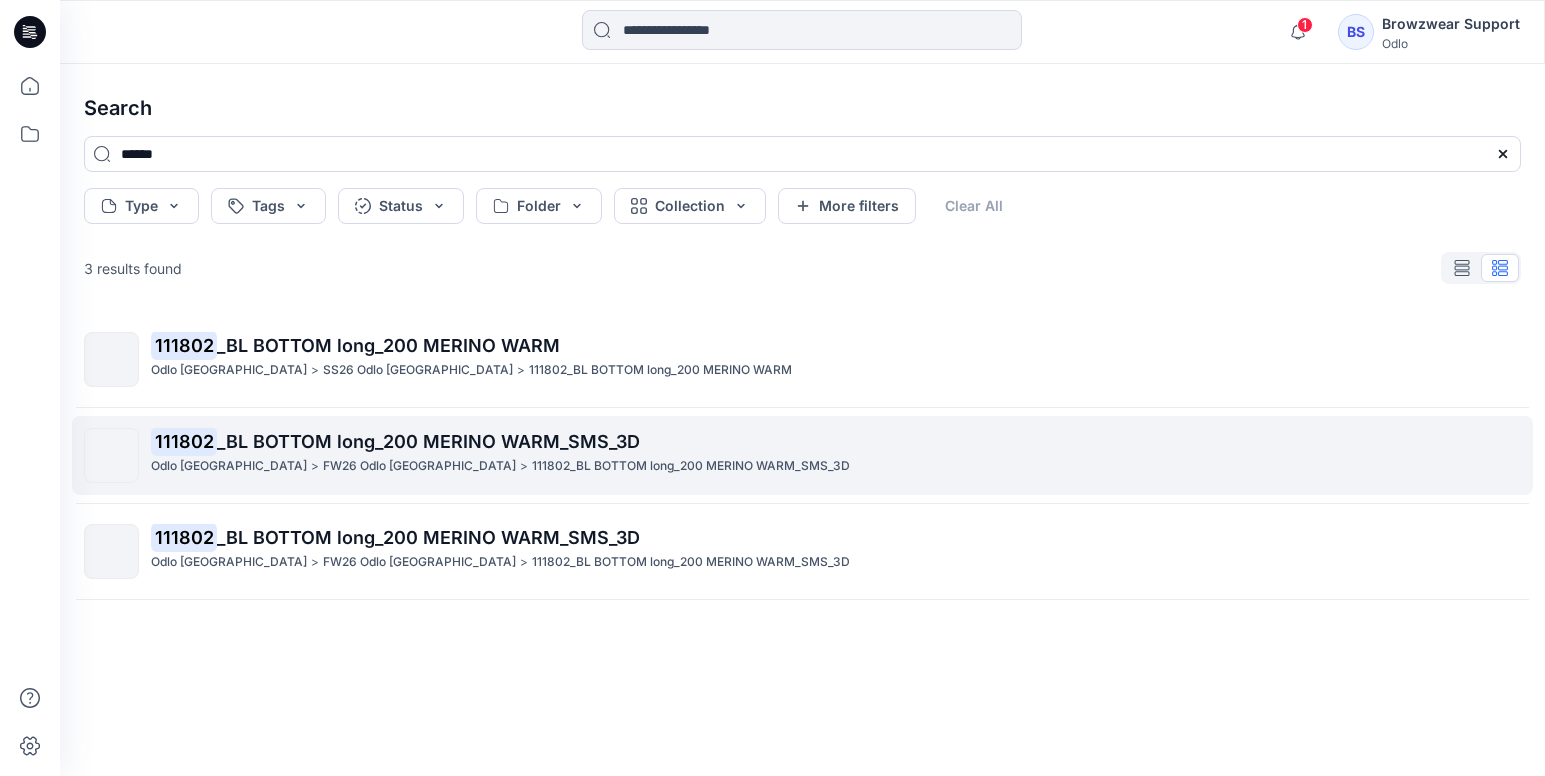 click on "_BL BOTTOM long_200 MERINO WARM_SMS_3D" at bounding box center (428, 441) 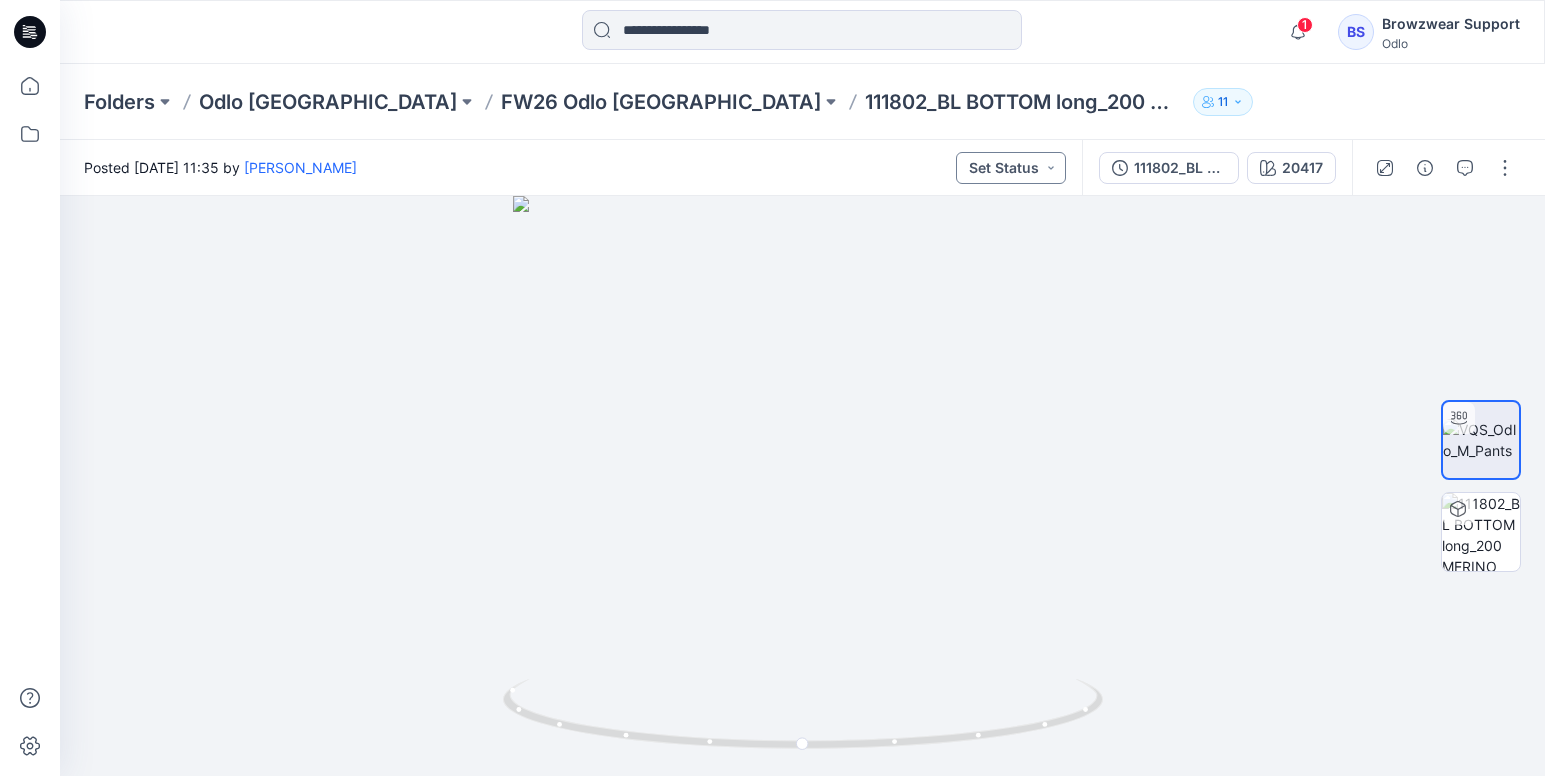 click on "Set Status" at bounding box center [1011, 168] 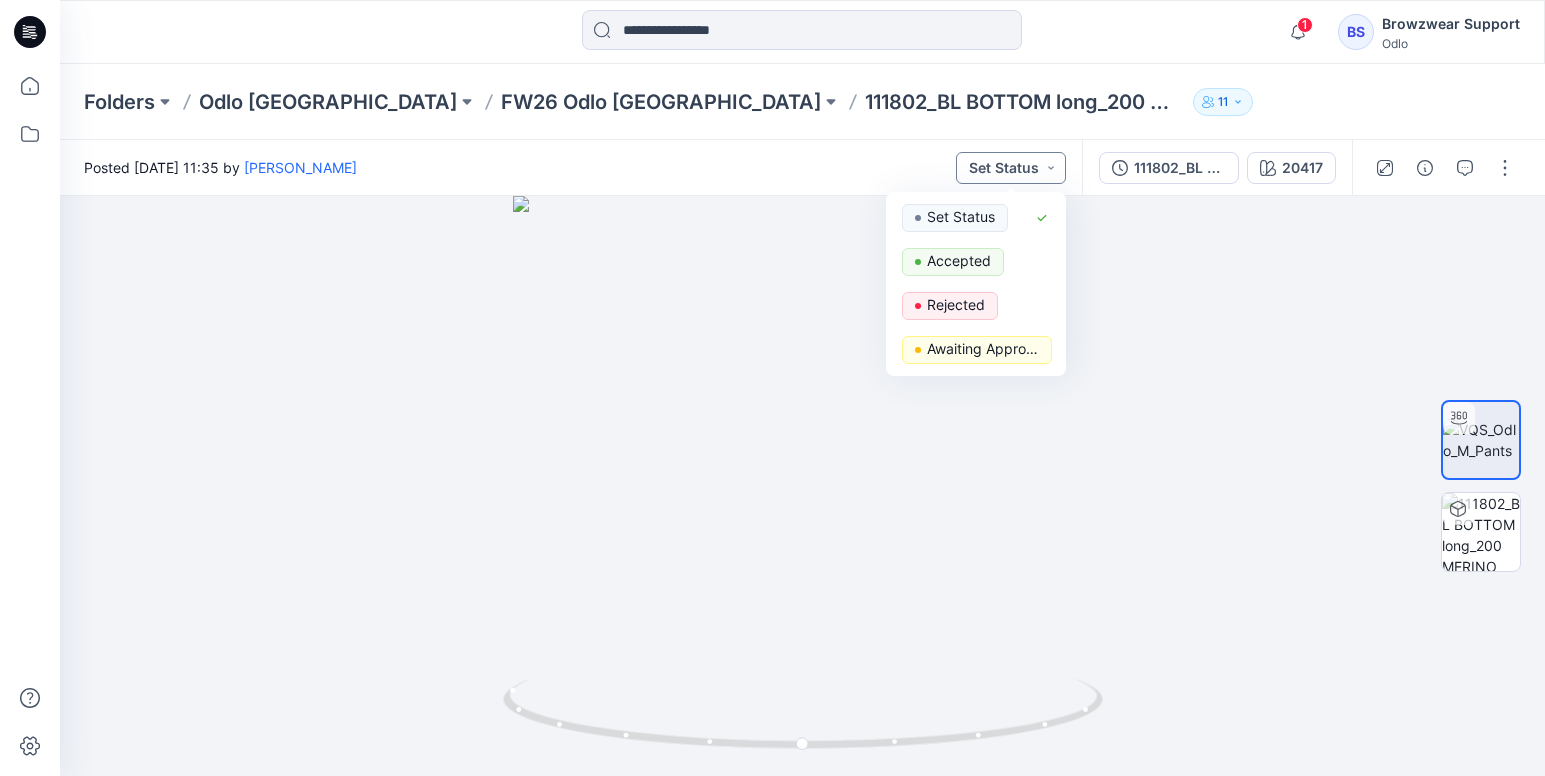 click on "Set Status" at bounding box center (1011, 168) 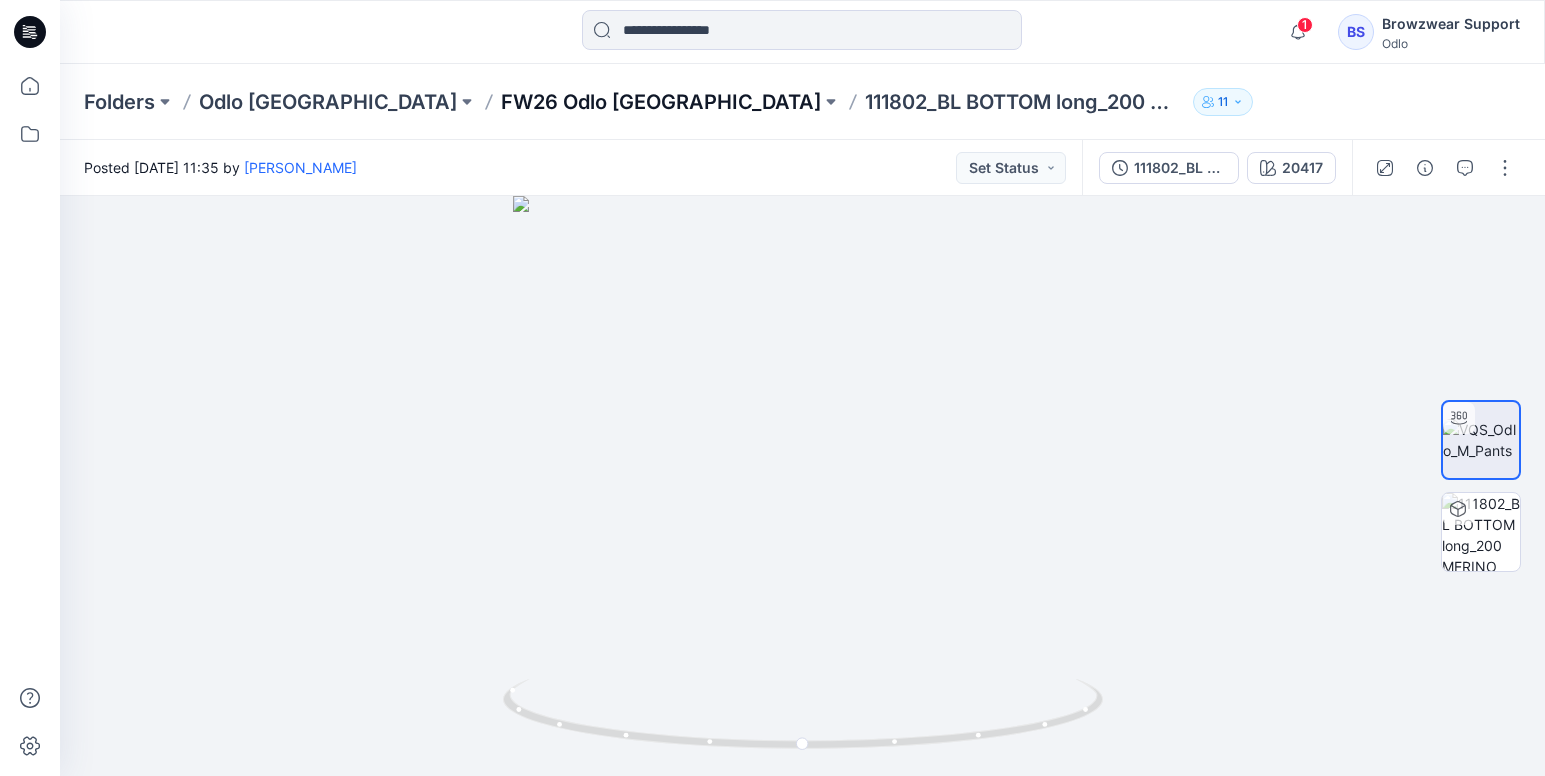 click on "FW26 Odlo [GEOGRAPHIC_DATA]" at bounding box center [661, 102] 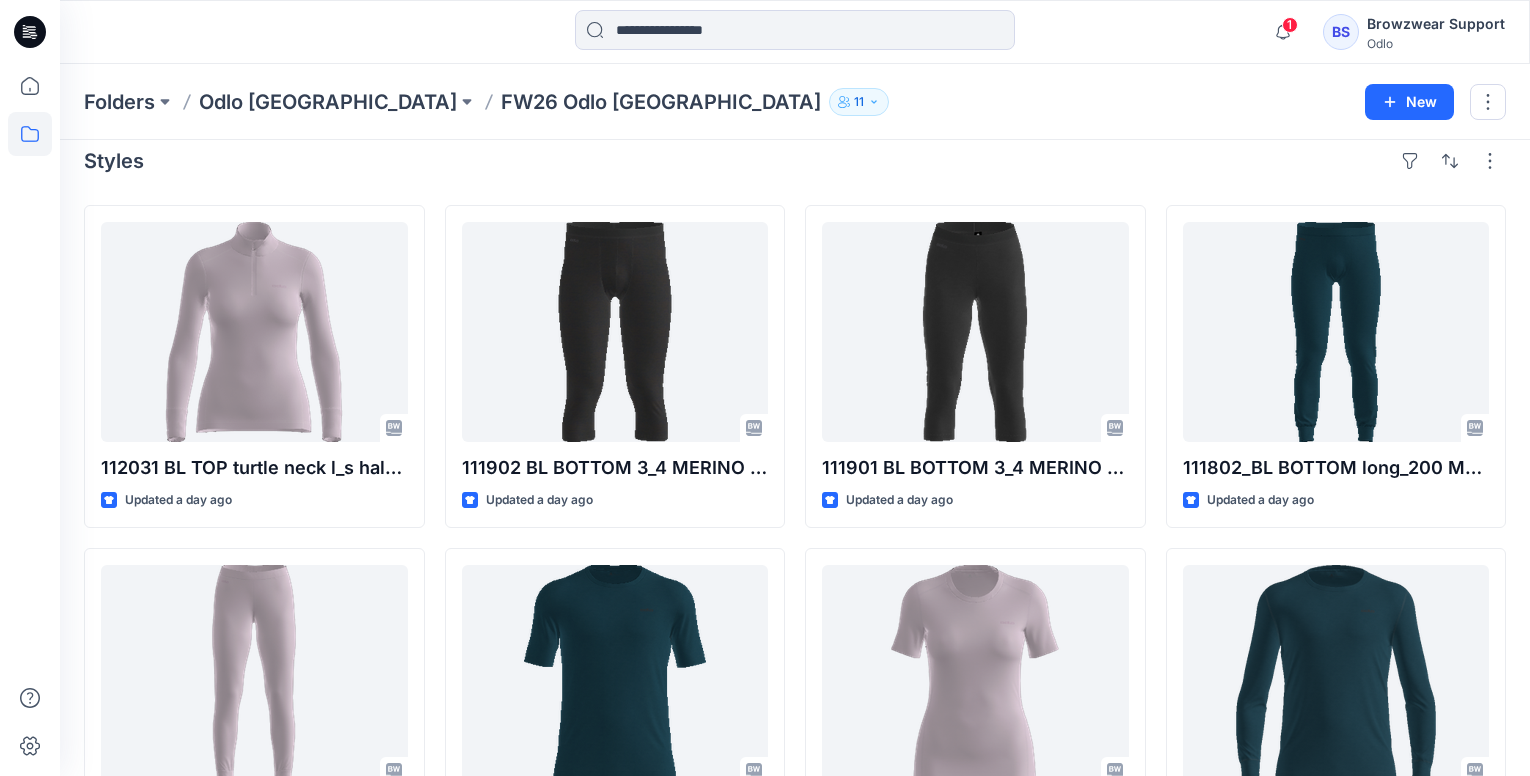 scroll, scrollTop: 0, scrollLeft: 0, axis: both 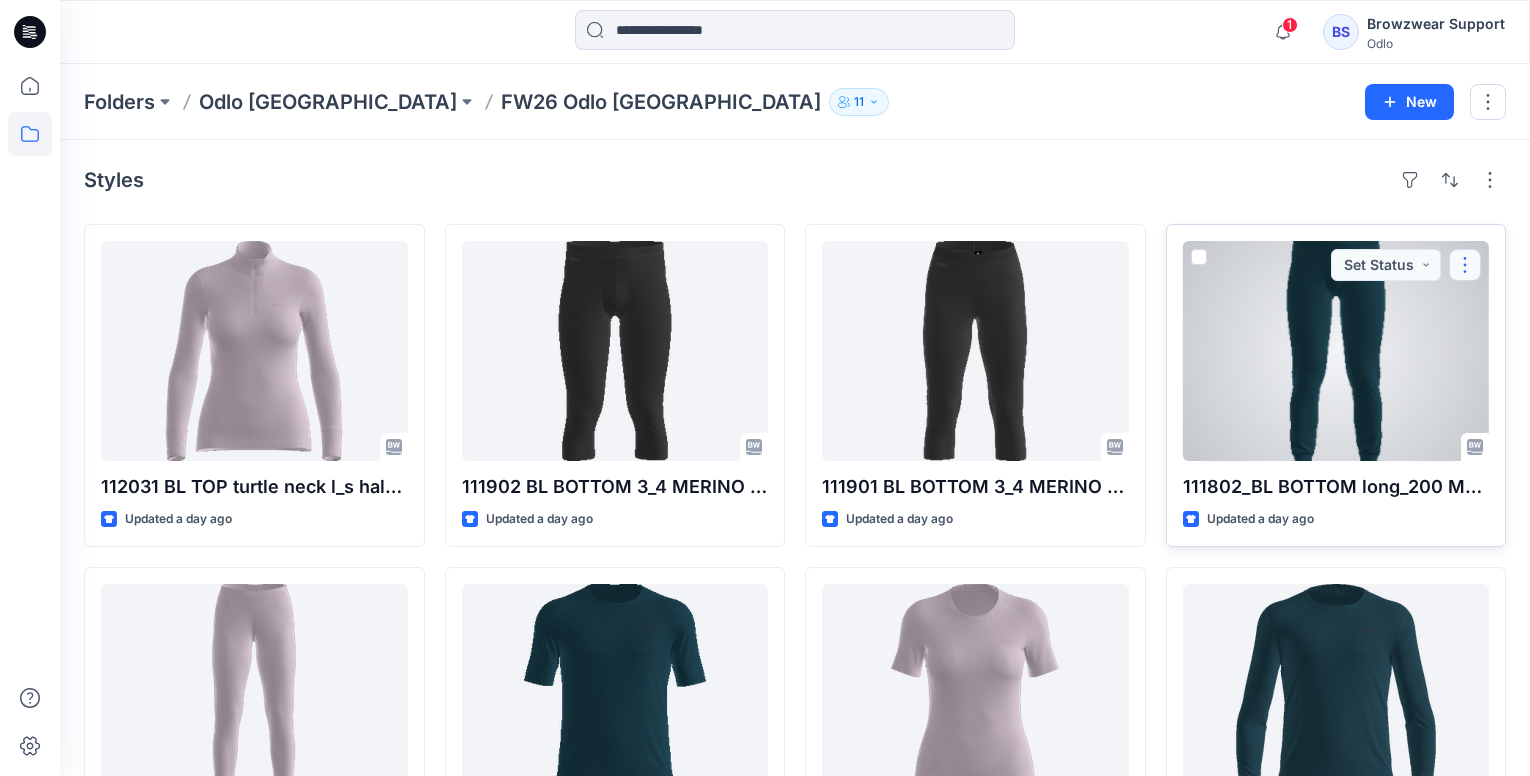 click at bounding box center (1465, 265) 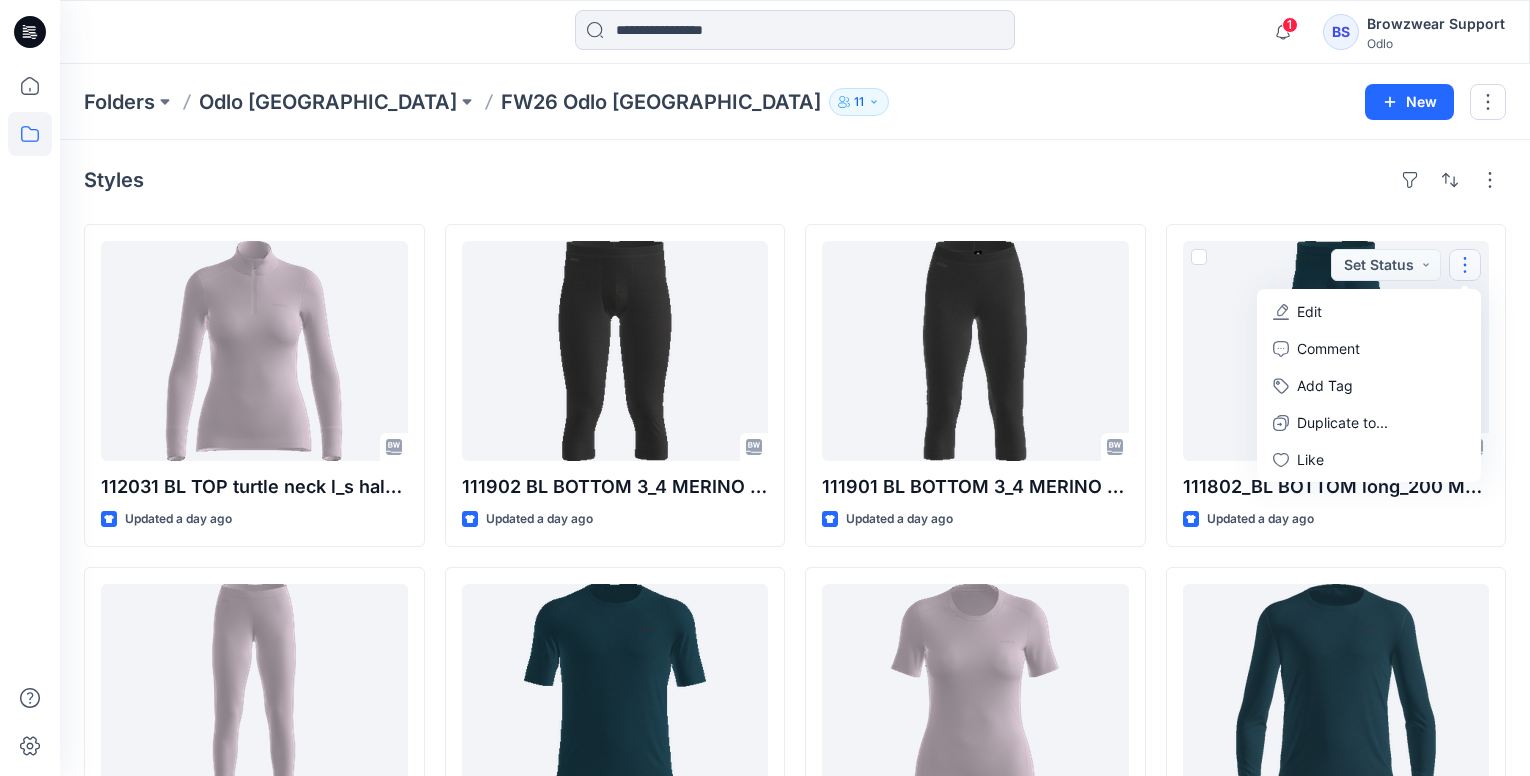 click on "Styles" at bounding box center [795, 180] 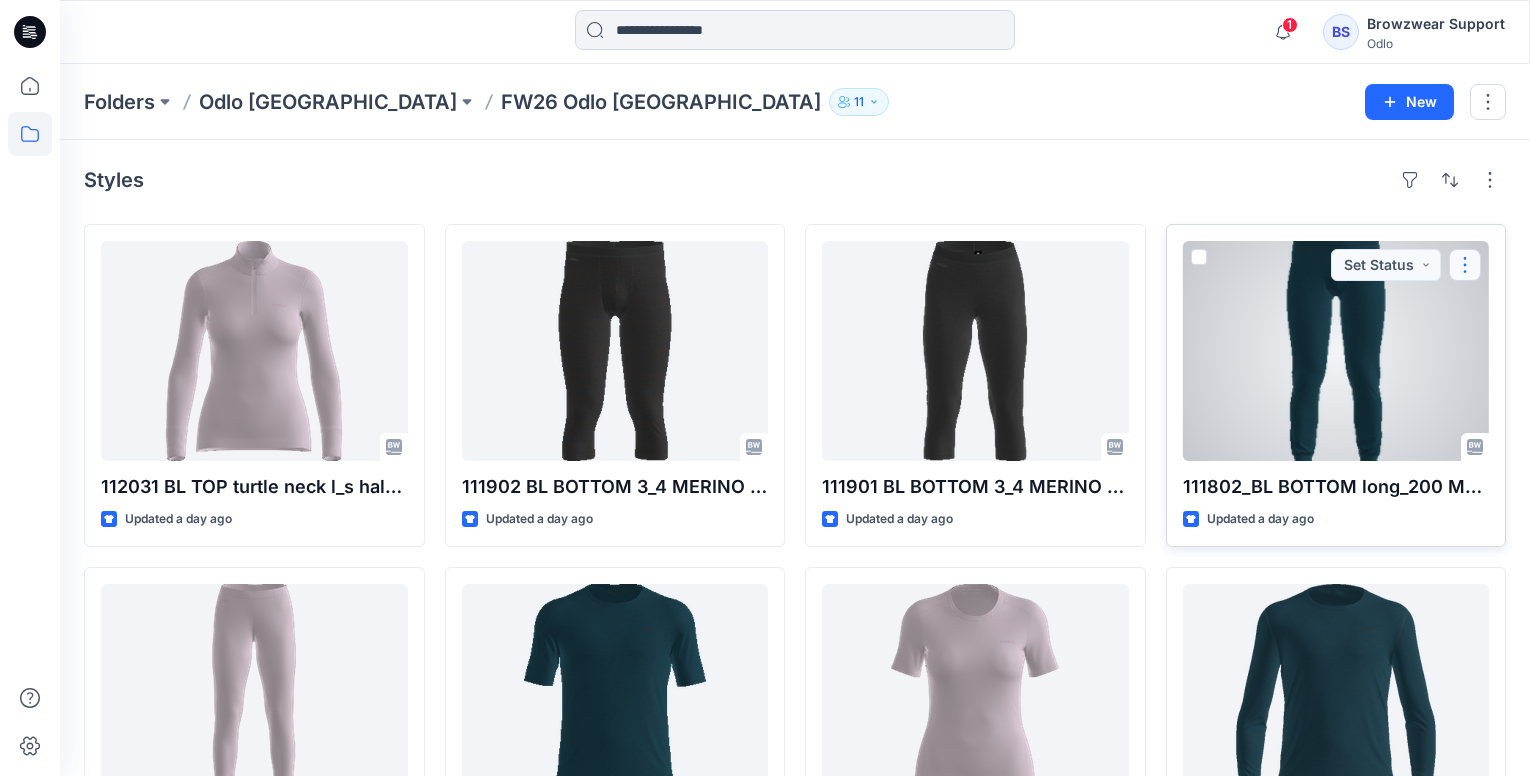 click at bounding box center [1465, 265] 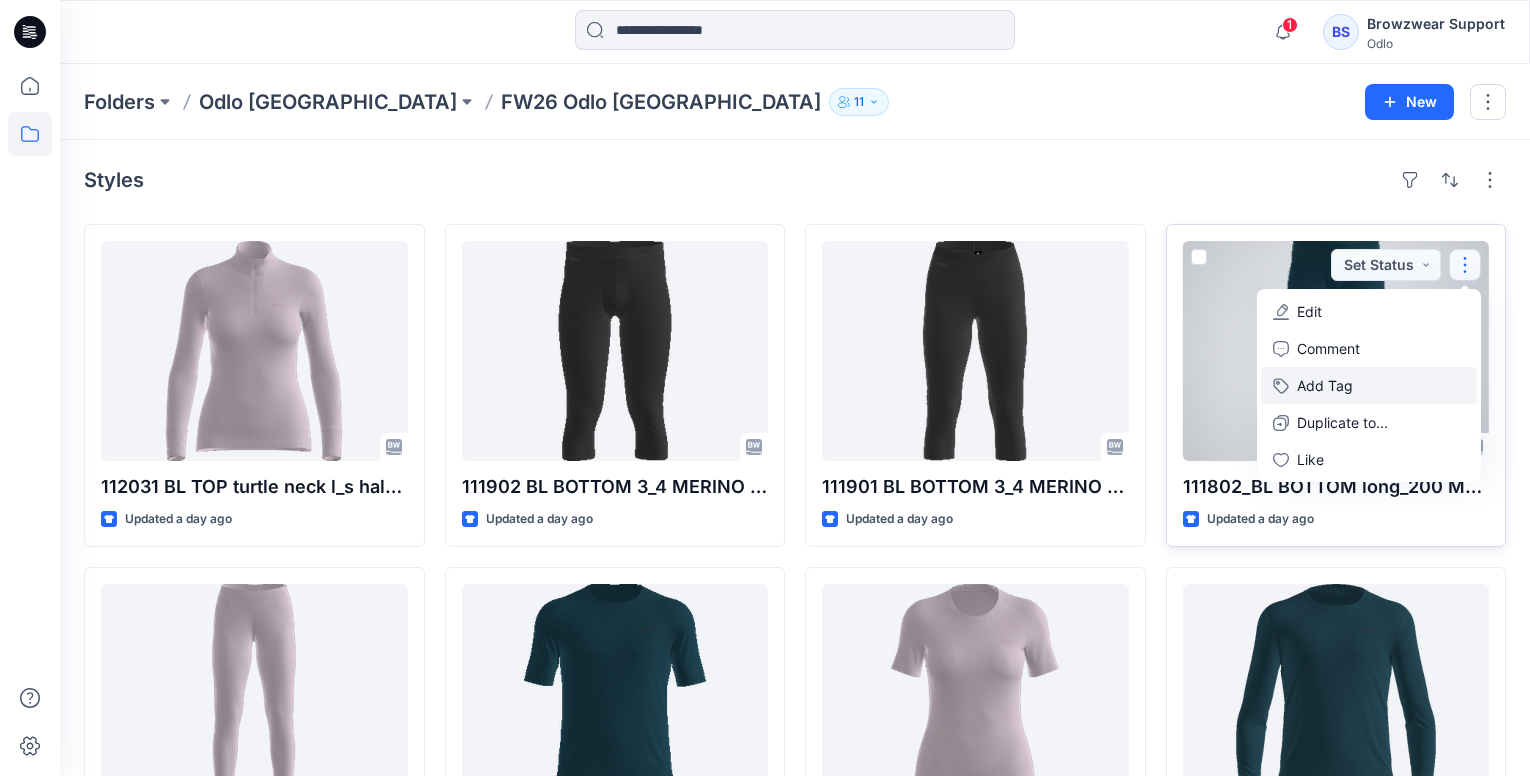 click on "Add Tag" at bounding box center (1369, 385) 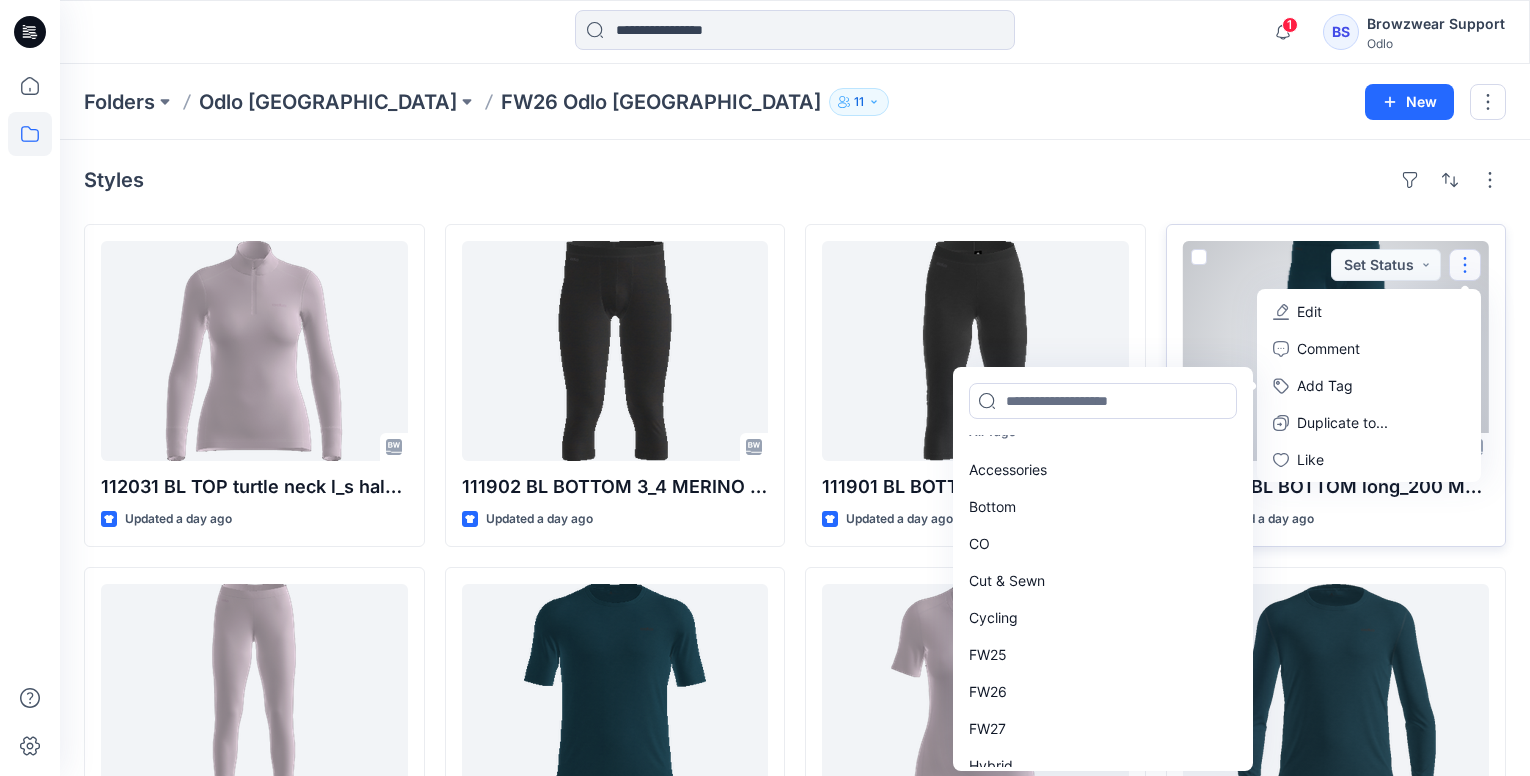 scroll, scrollTop: 0, scrollLeft: 0, axis: both 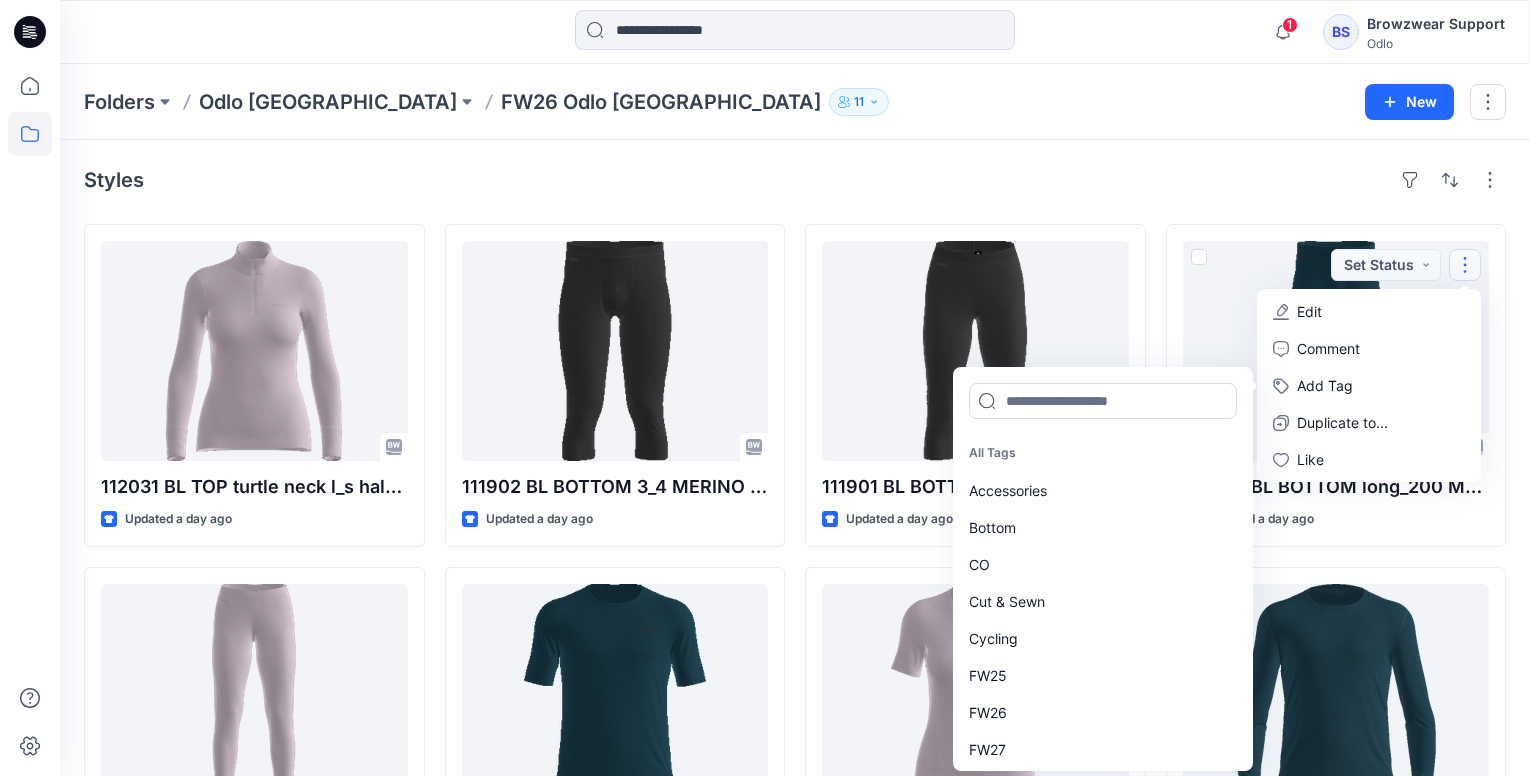click on "Styles" at bounding box center (795, 180) 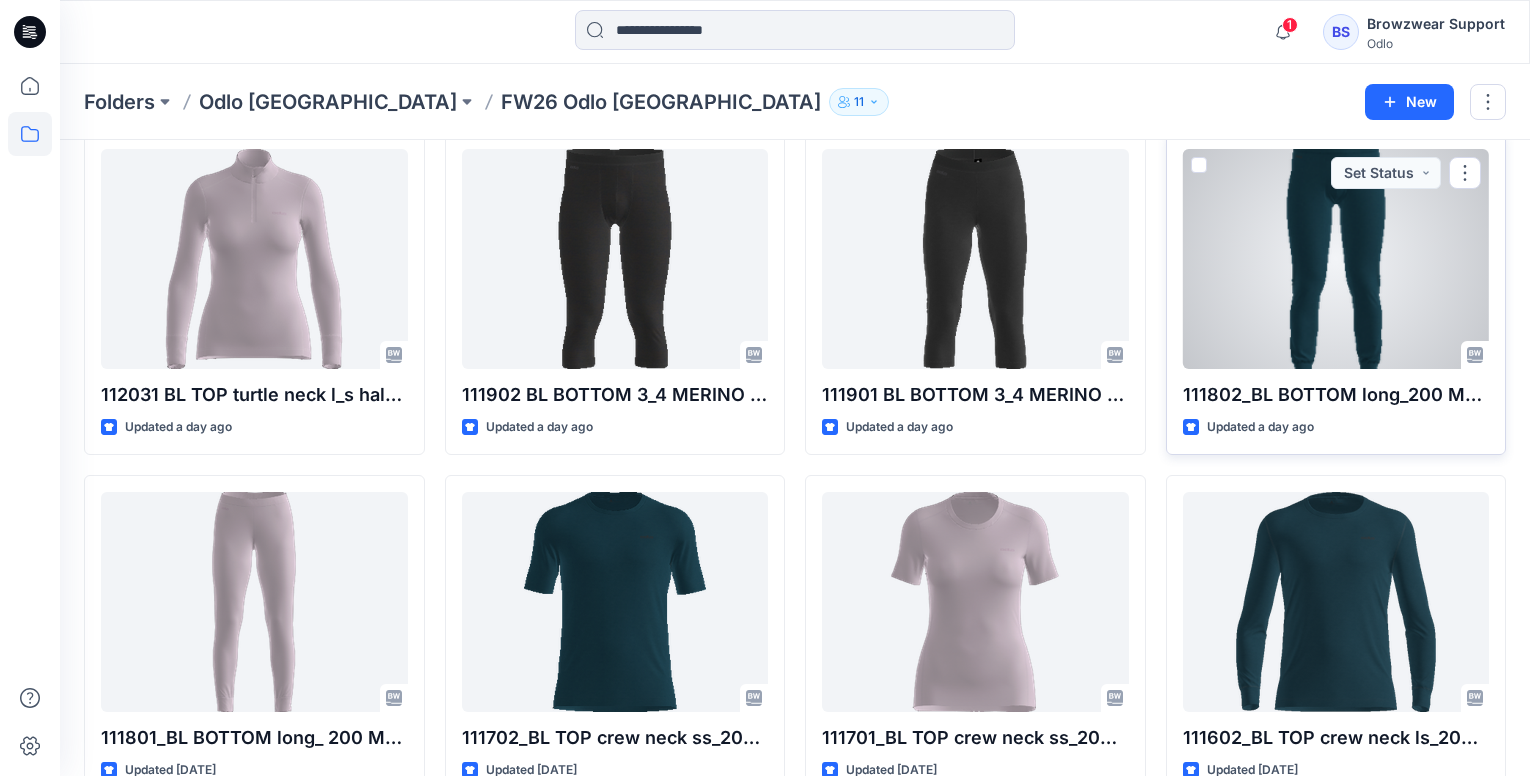 scroll, scrollTop: 100, scrollLeft: 0, axis: vertical 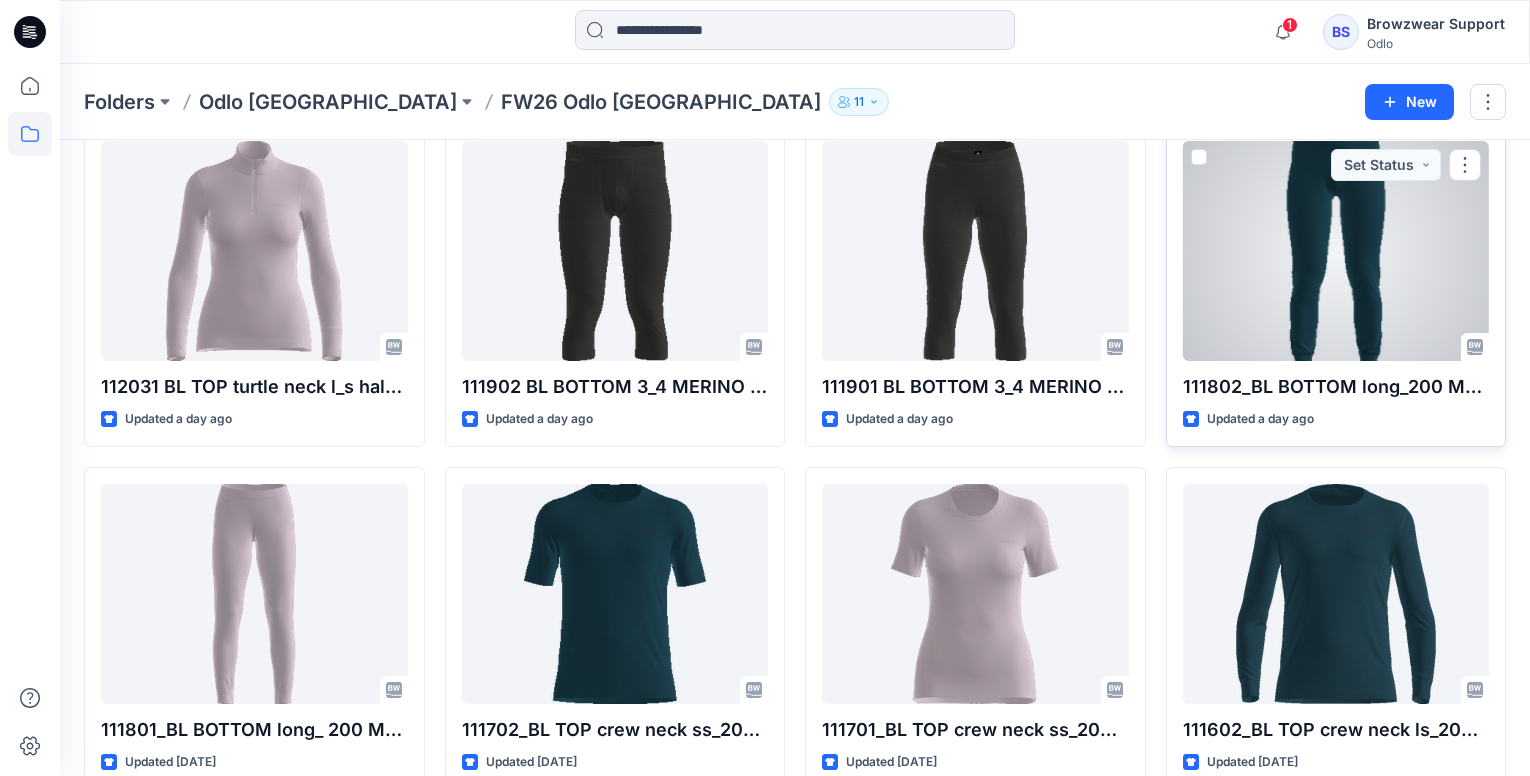click at bounding box center (1336, 251) 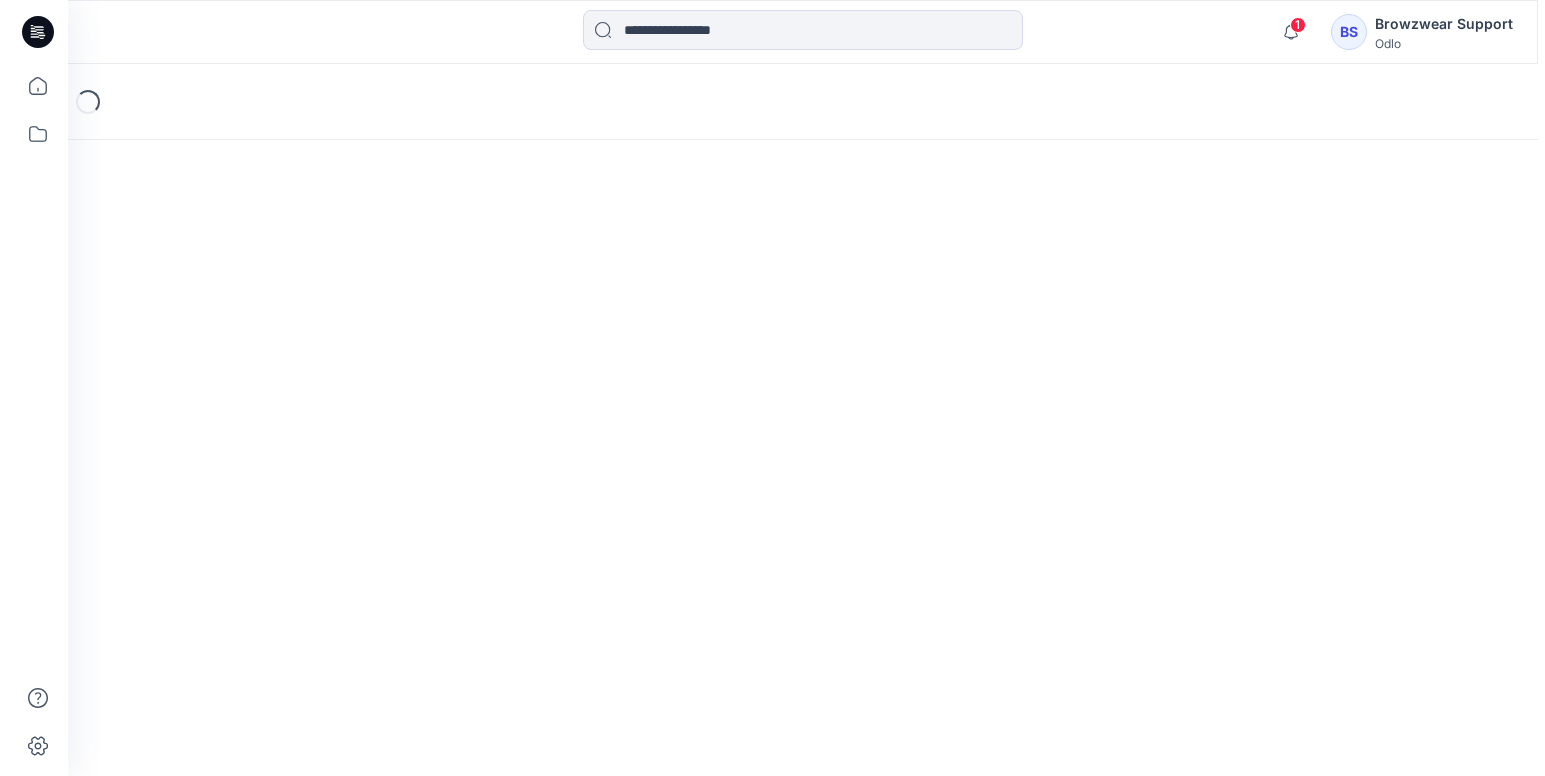 scroll, scrollTop: 0, scrollLeft: 0, axis: both 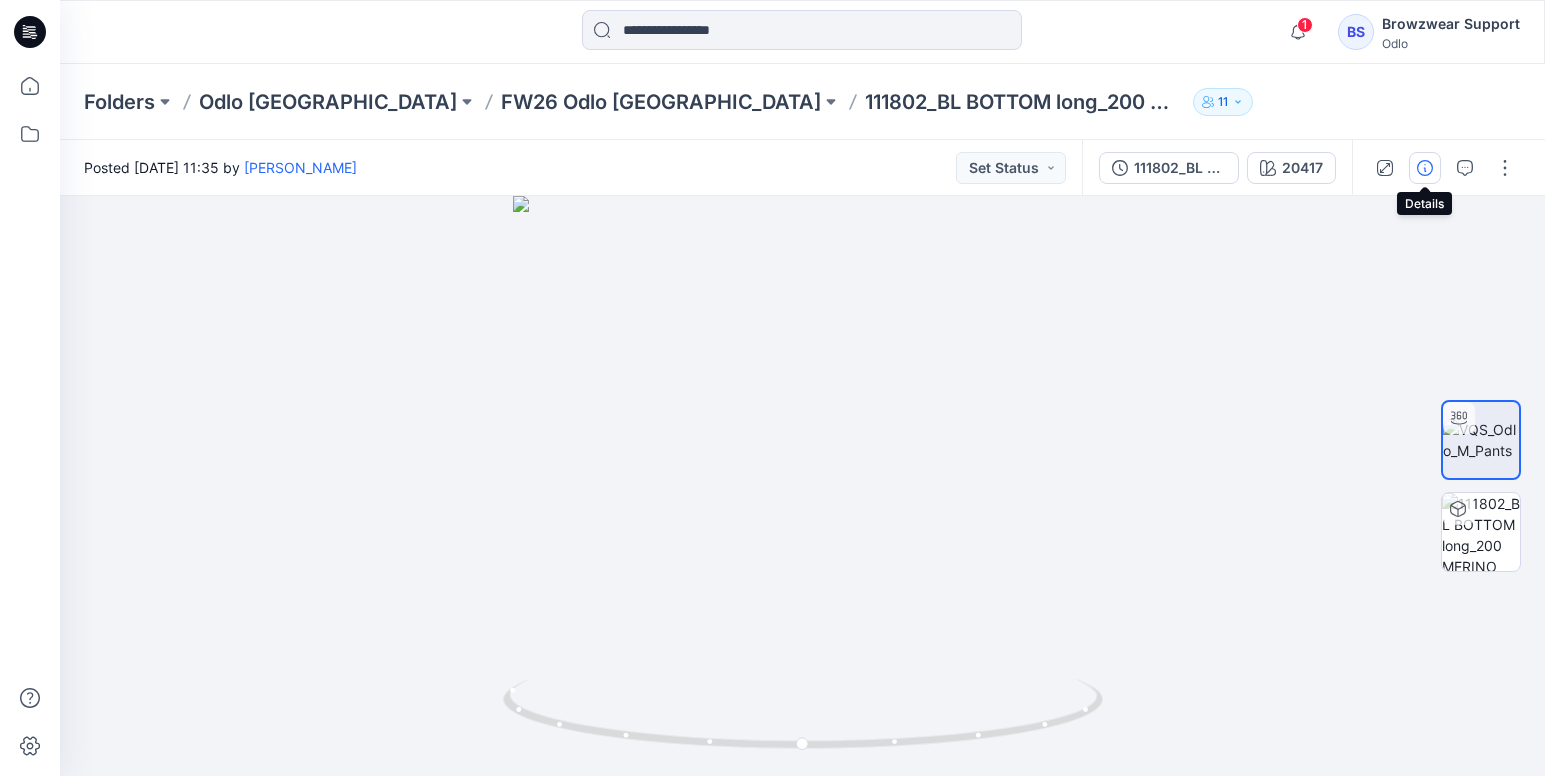 click 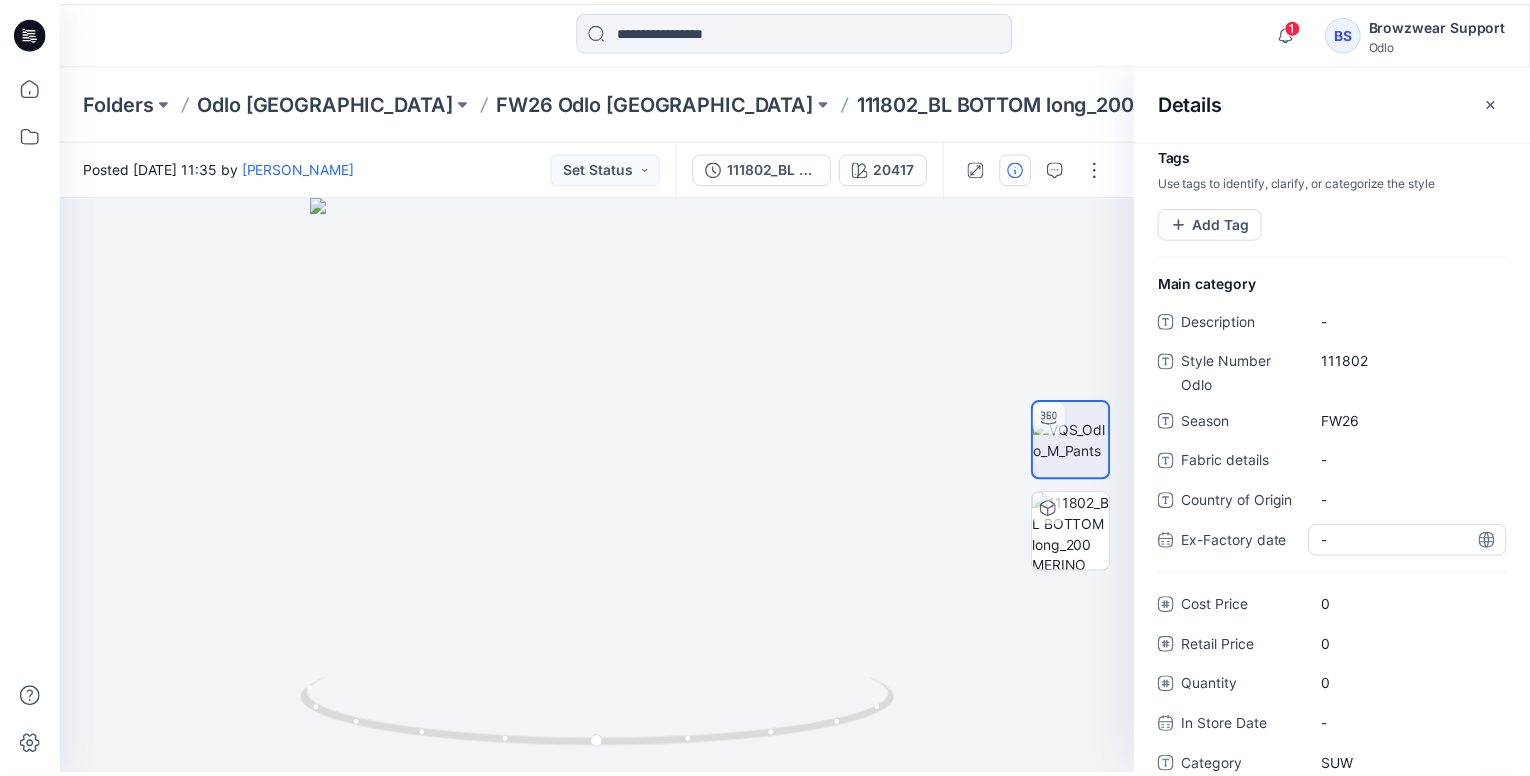 scroll, scrollTop: 0, scrollLeft: 0, axis: both 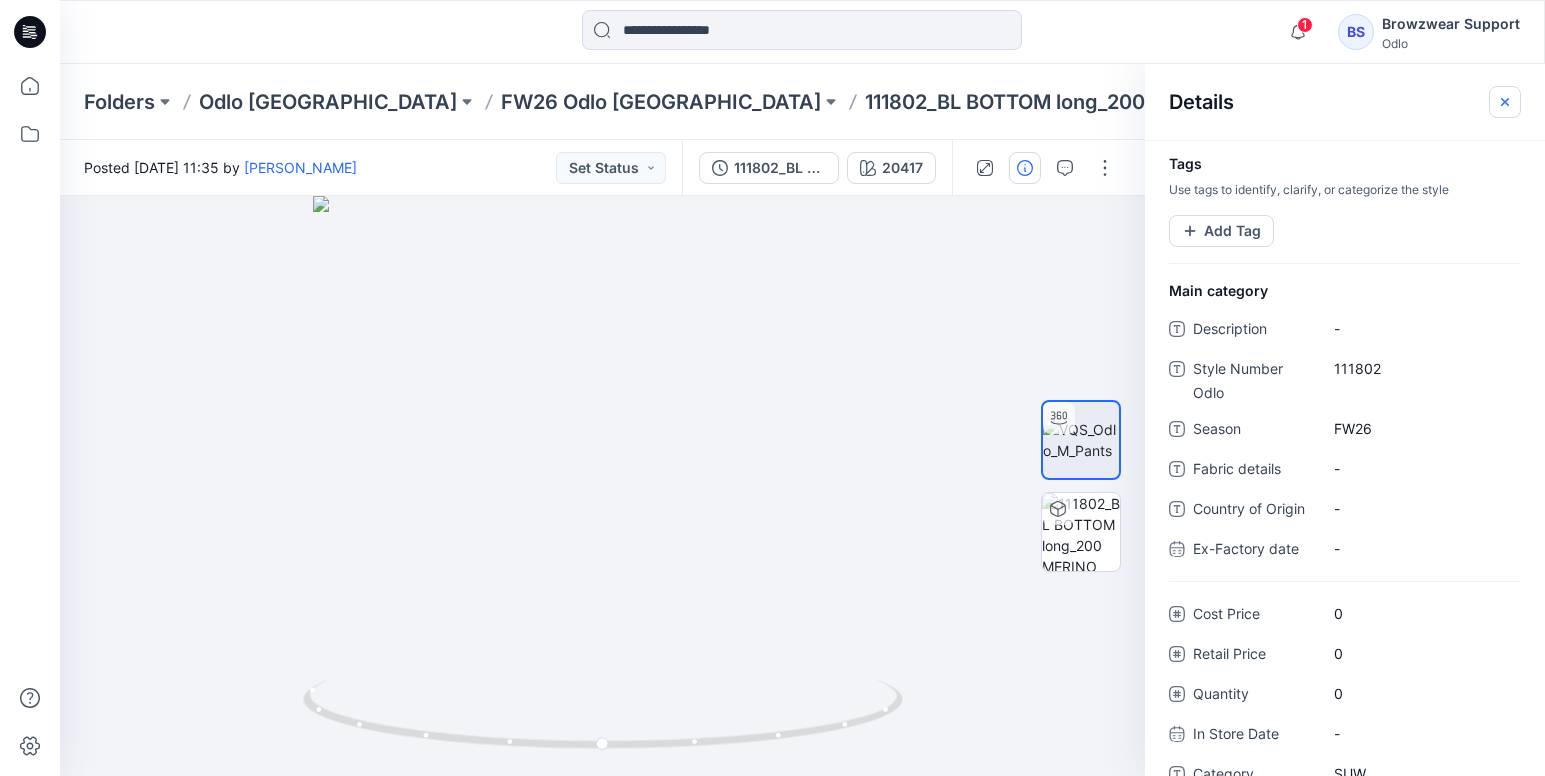 click 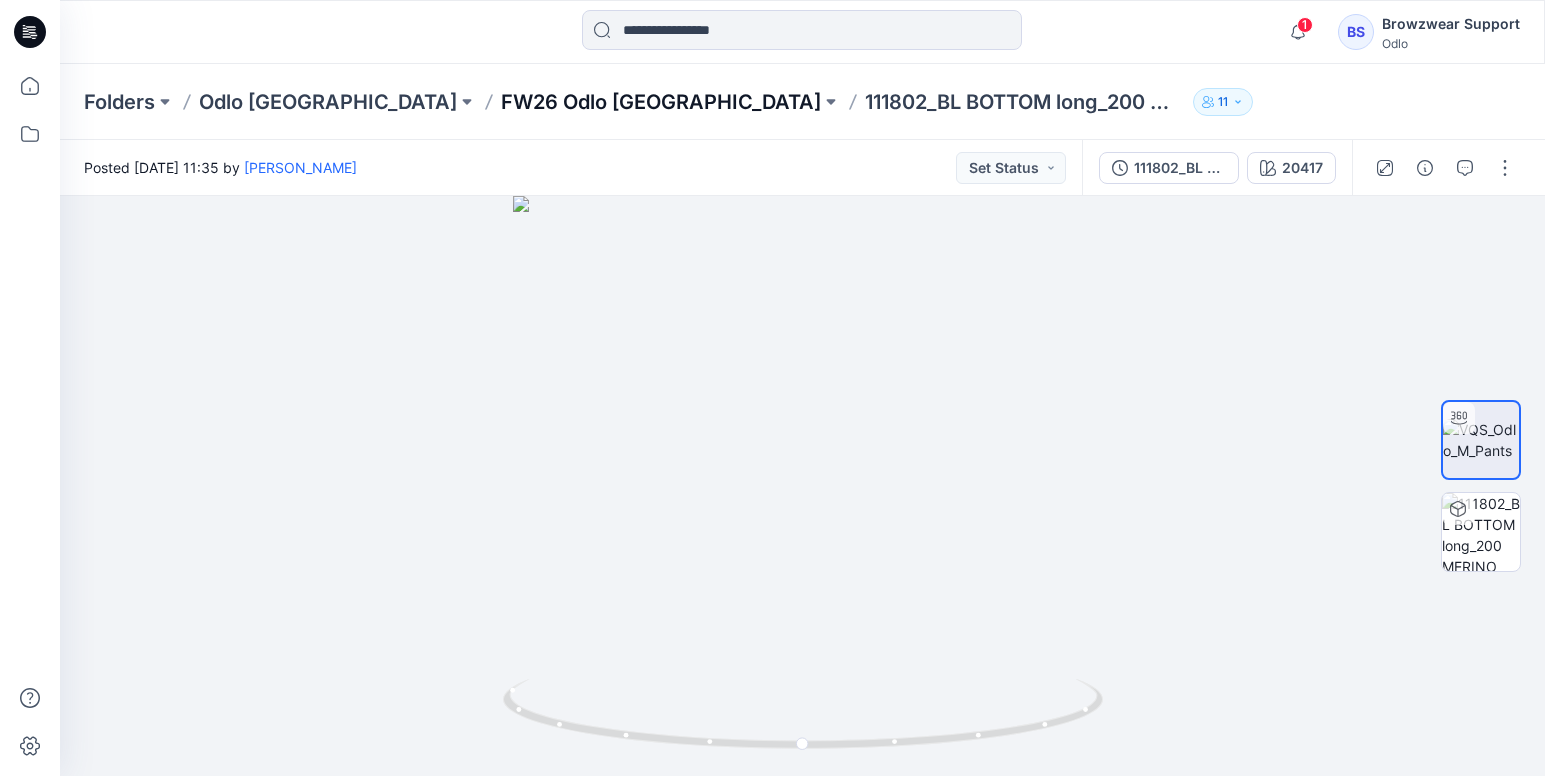 click on "FW26 Odlo [GEOGRAPHIC_DATA]" at bounding box center (661, 102) 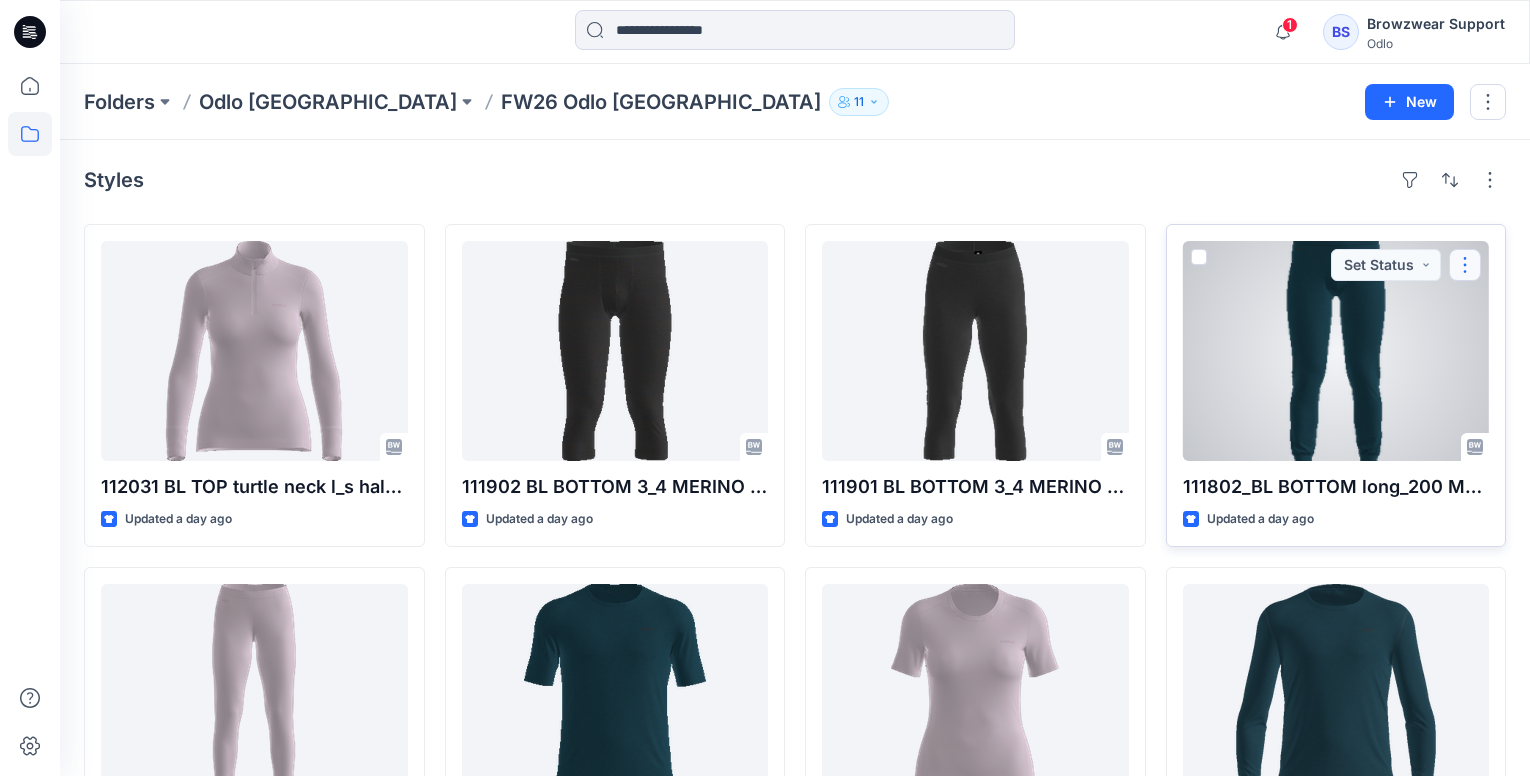 click at bounding box center [1465, 265] 